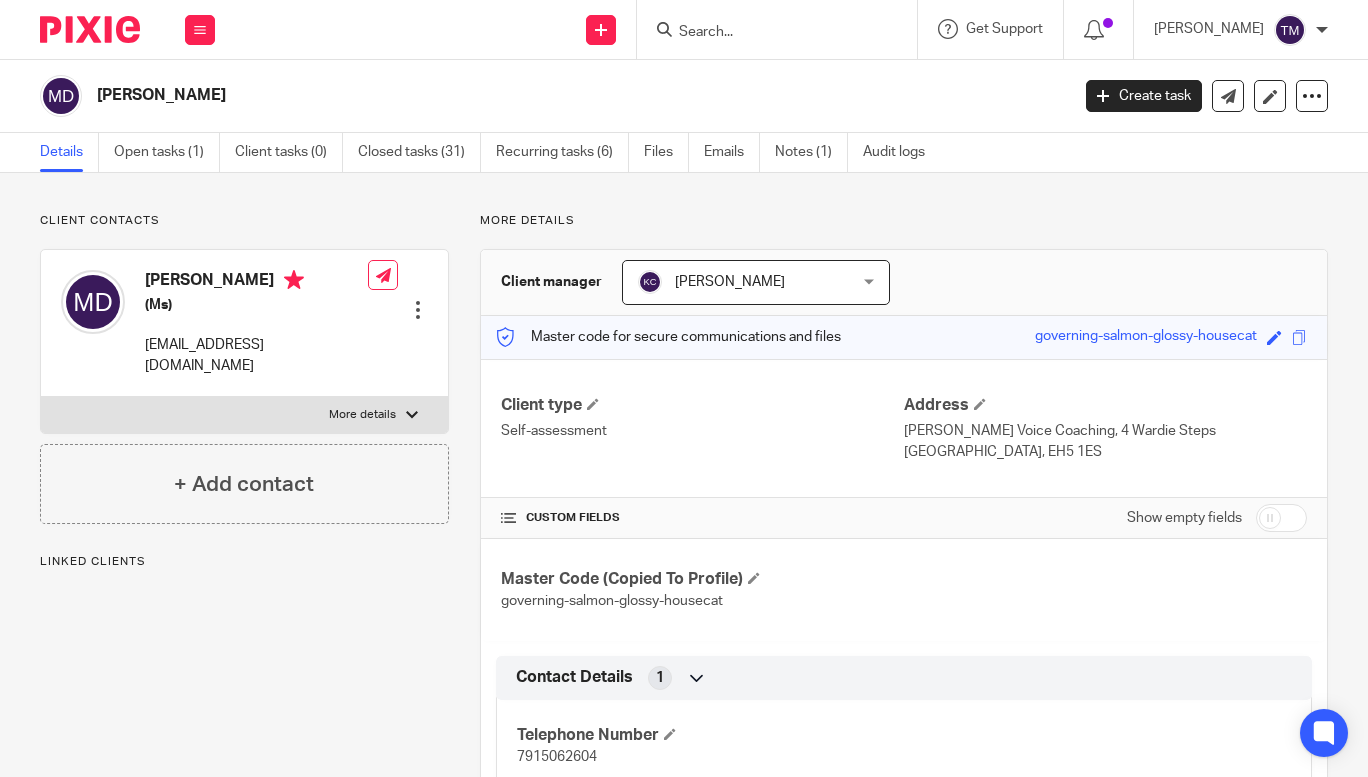 scroll, scrollTop: 0, scrollLeft: 0, axis: both 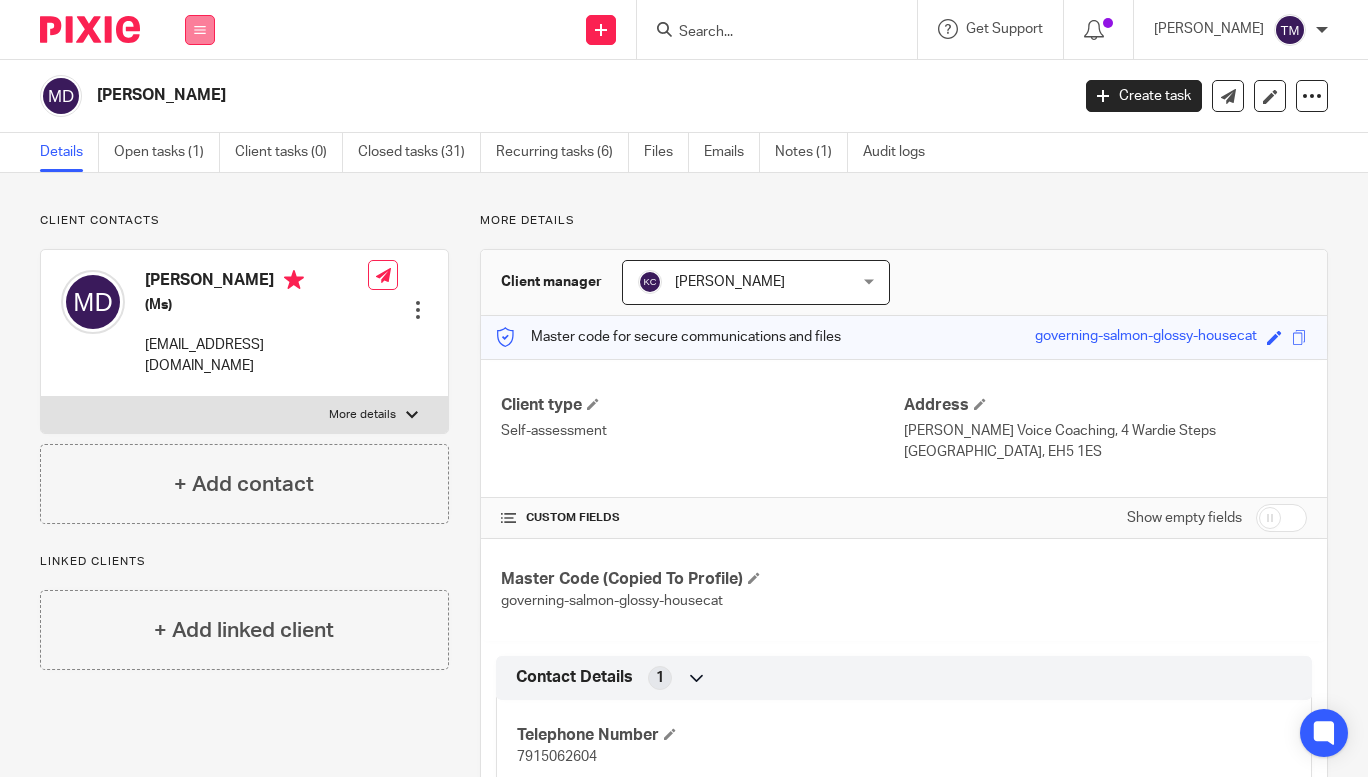 click at bounding box center (200, 30) 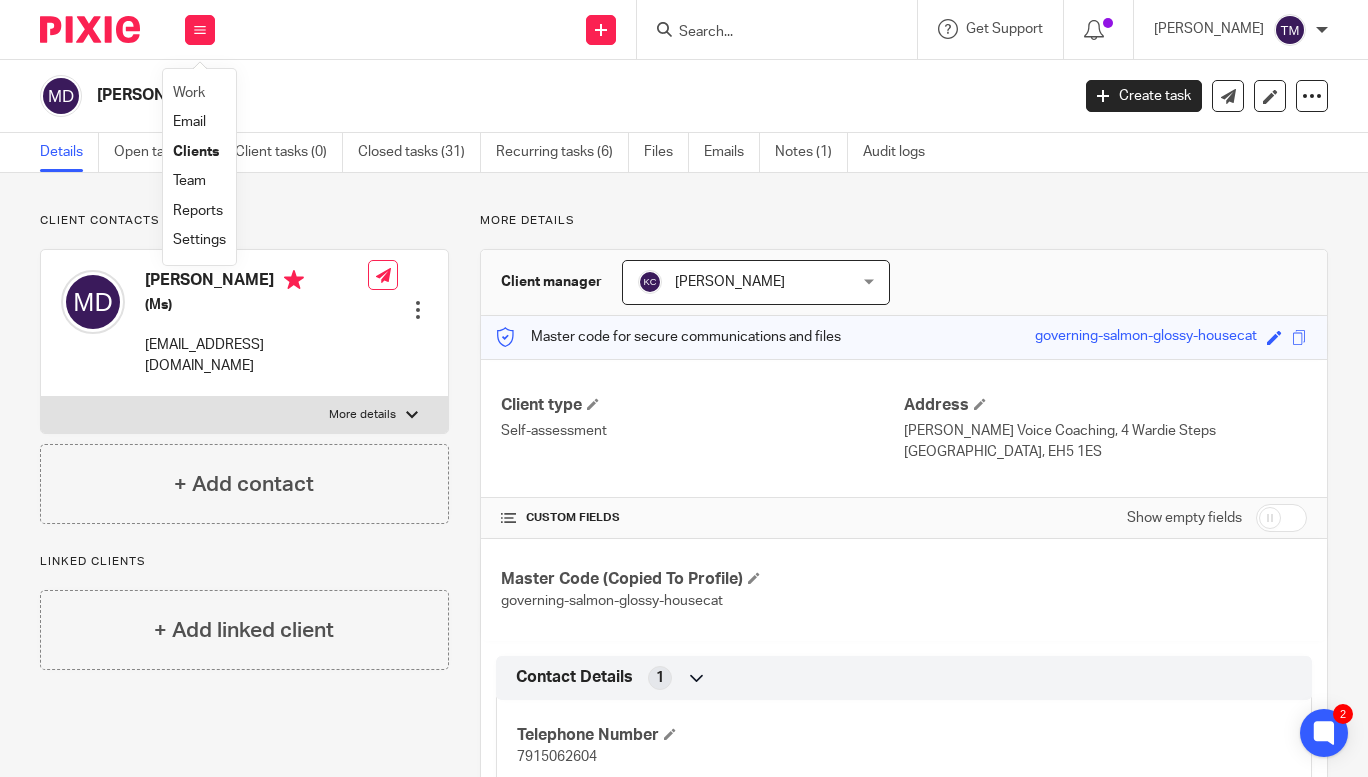 click on "Work" at bounding box center [199, 93] 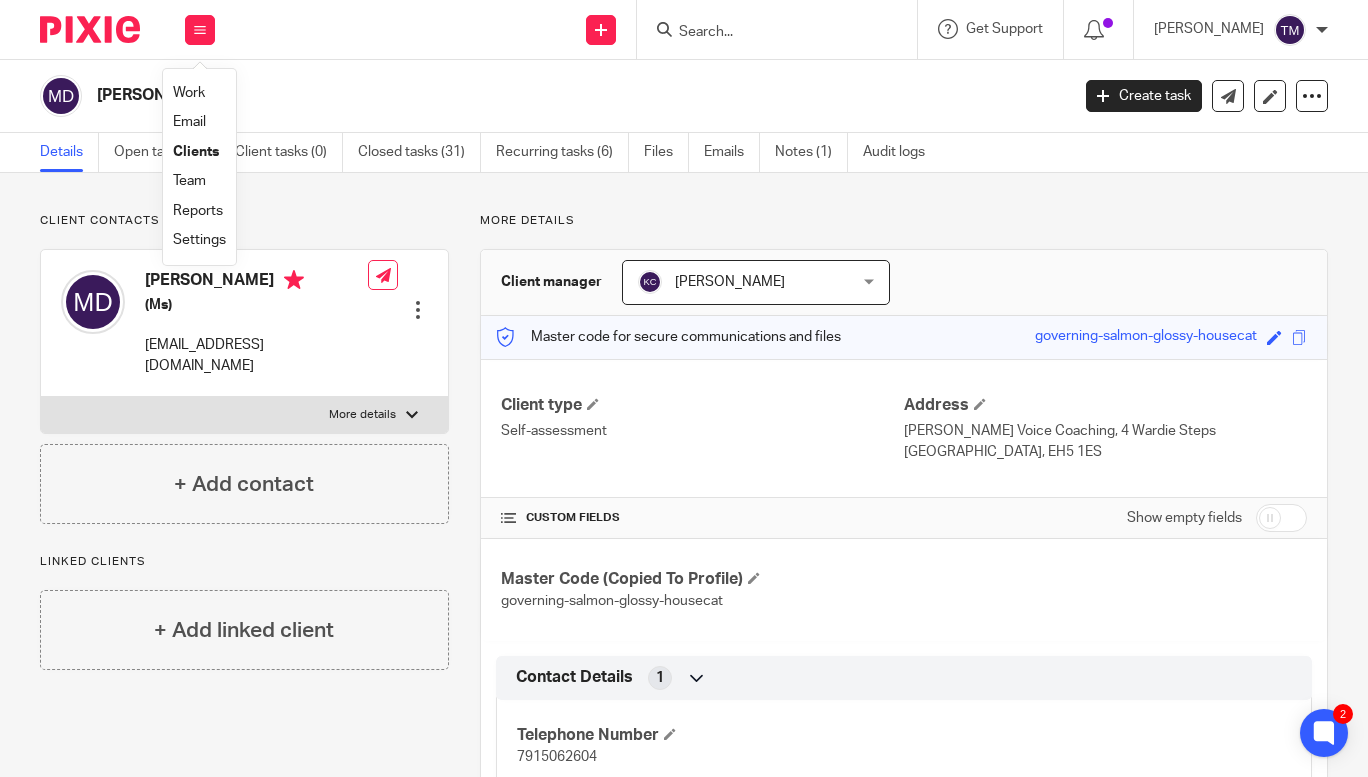 click on "Work" at bounding box center [189, 93] 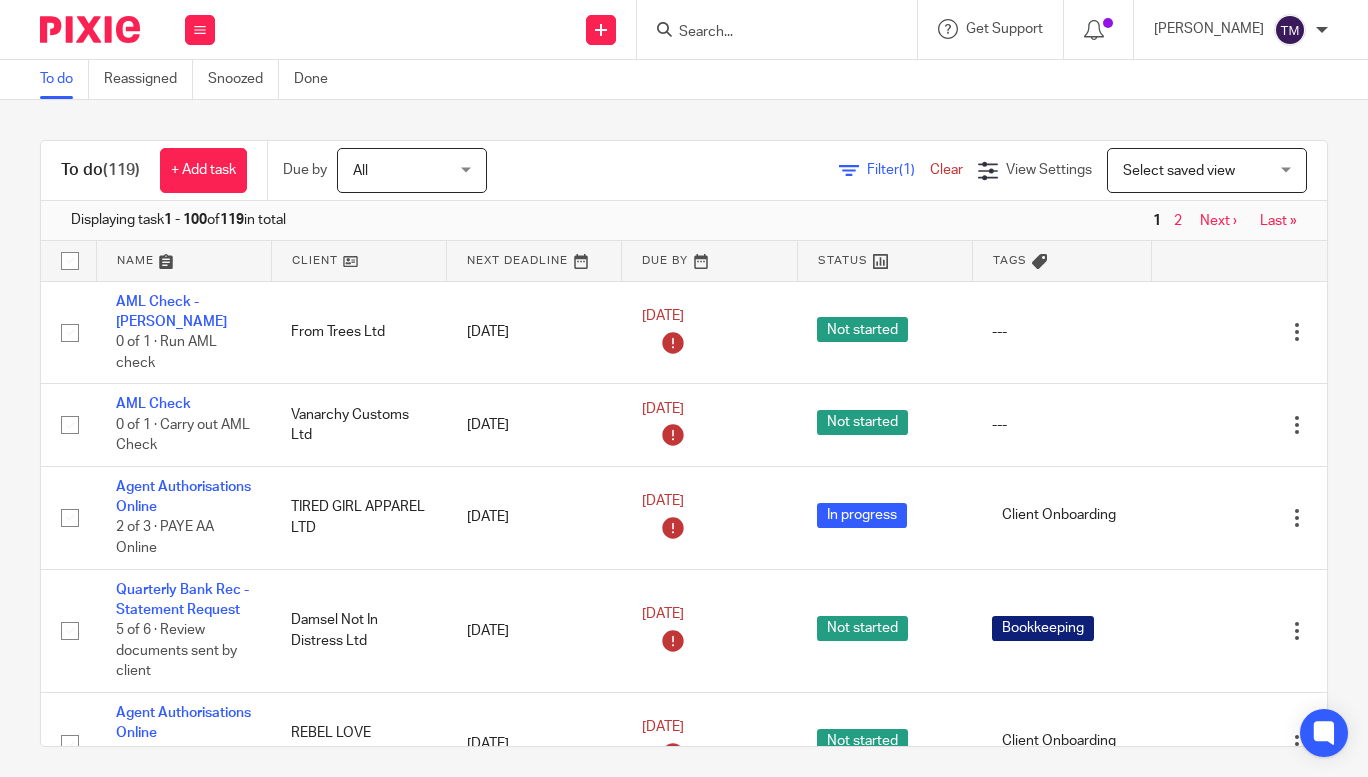 scroll, scrollTop: 0, scrollLeft: 0, axis: both 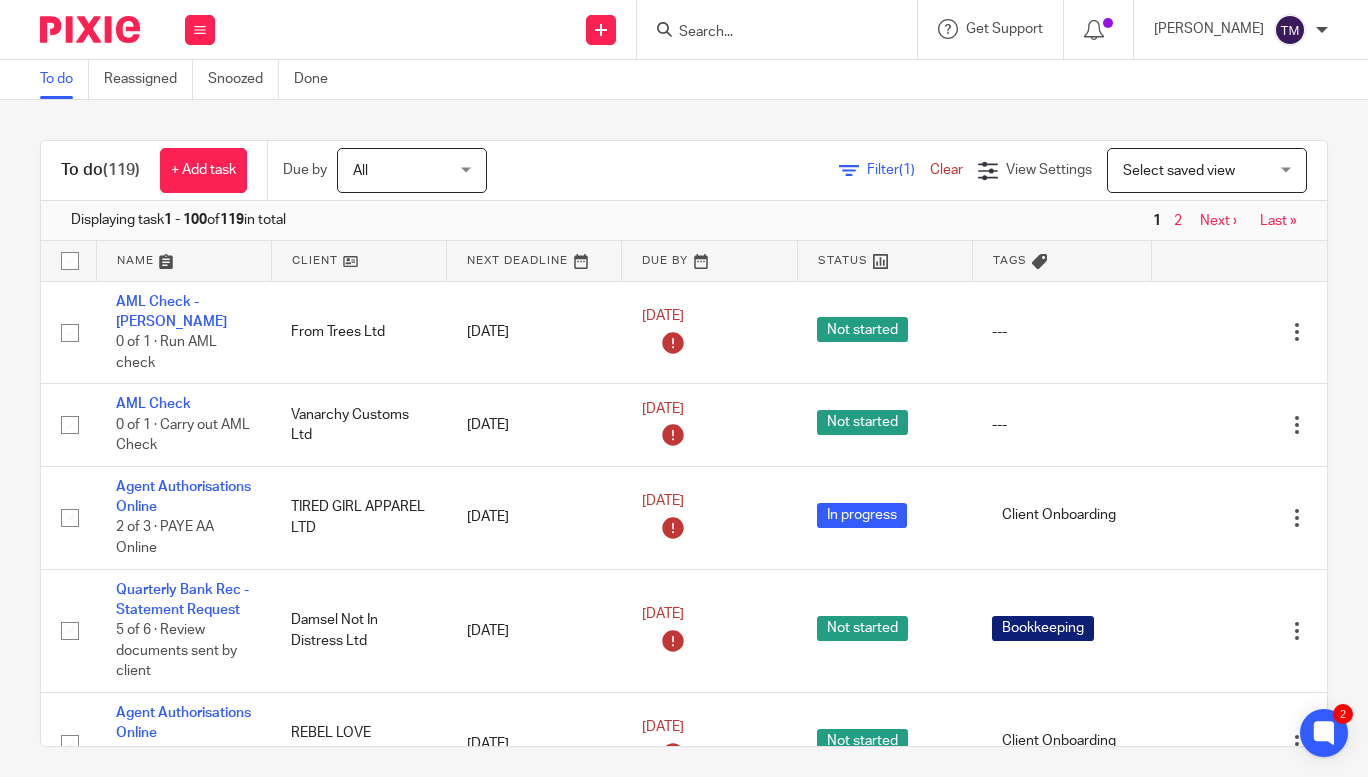 click on "To do
(119)   + Add task    Due by
All
All
[DATE]
[DATE]
This week
Next week
This month
Next month
All
all     Filter
(1) Clear     View Settings   View Settings     (1) Filters   Clear   Save     Manage saved views
Select saved view
Select saved view
Select saved view
Displaying task  1 - 100  of  119  in total
1
2   Next ›   Last »       Name     Client     Next Deadline     Due By     Status   Tags       AML Check - [PERSON_NAME]
0
of
1 ·
Run AML check
From Trees Ltd
[DATE]
[DATE]
Not started
---             Edit task         AML Check" at bounding box center [684, 438] 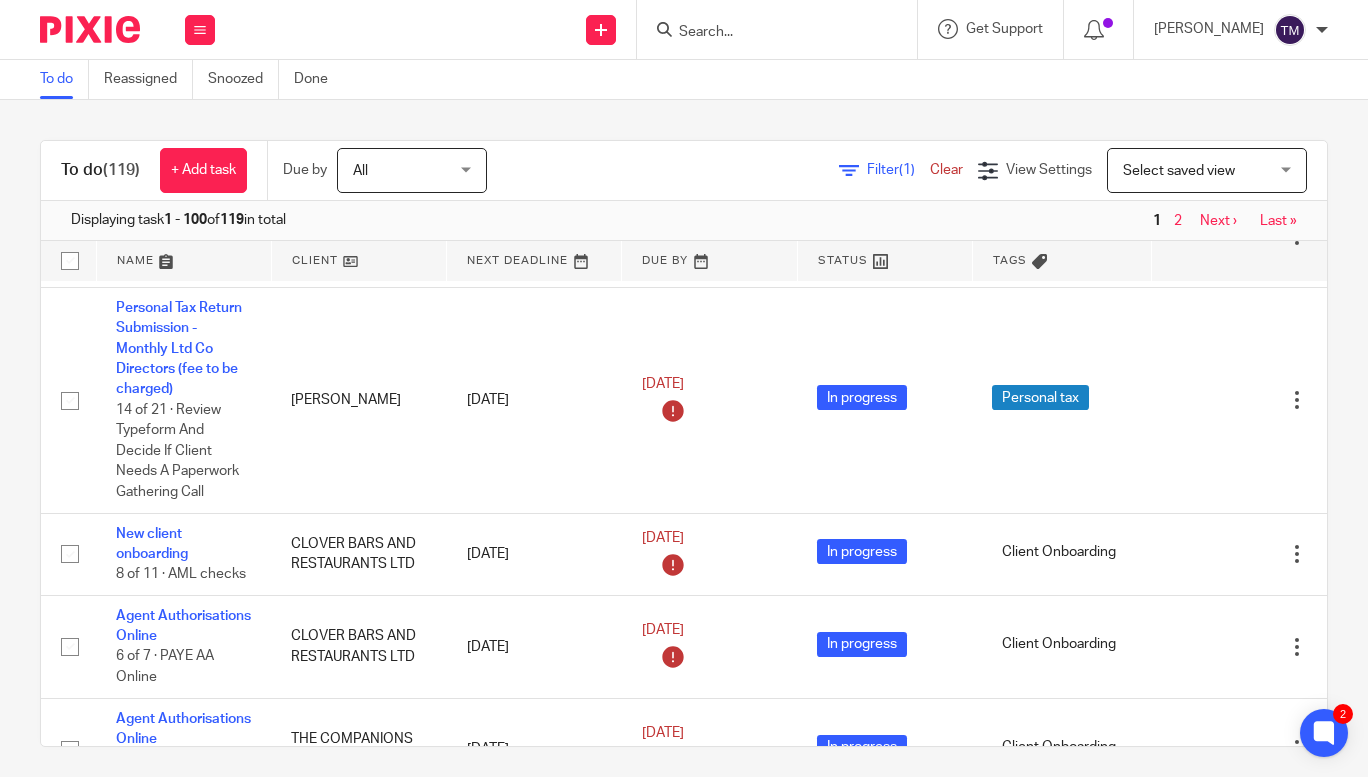 scroll, scrollTop: 1285, scrollLeft: 0, axis: vertical 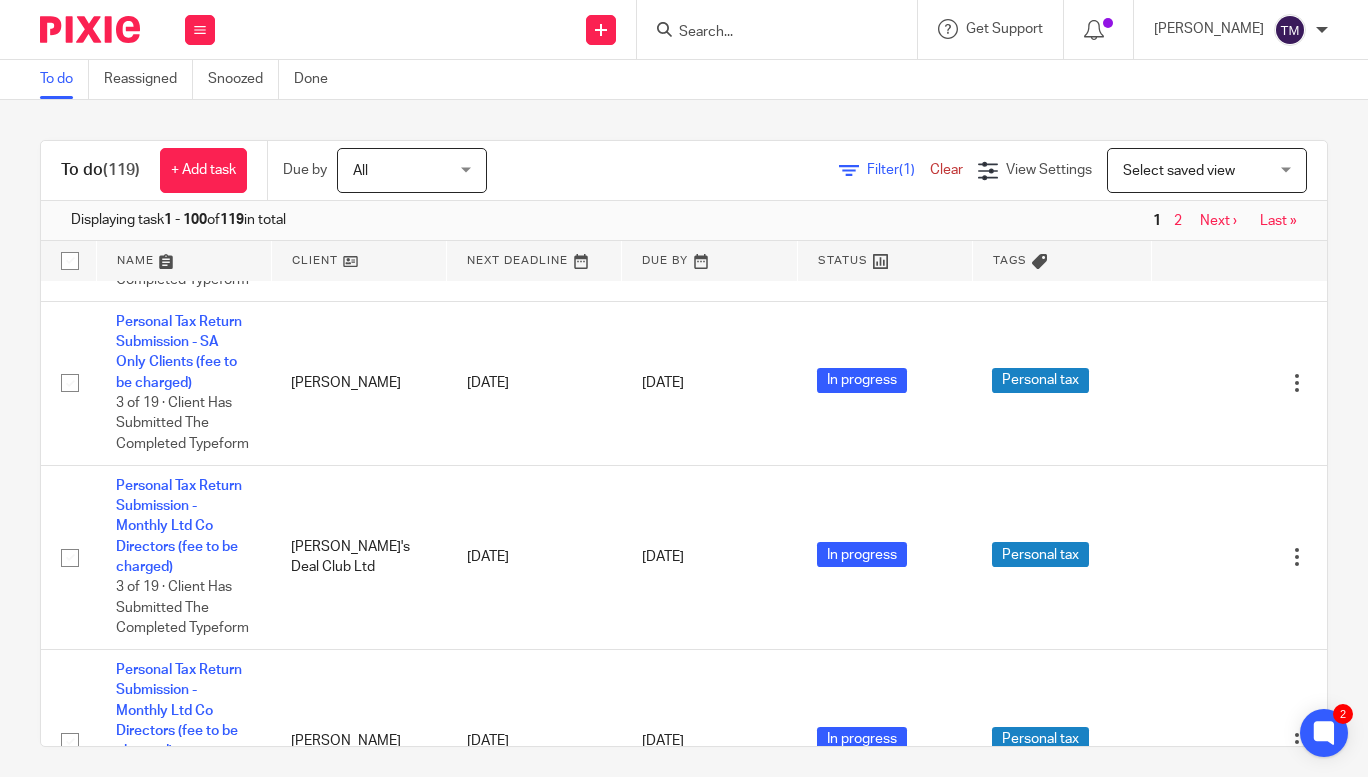 click on "Handover" at bounding box center (147, -104) 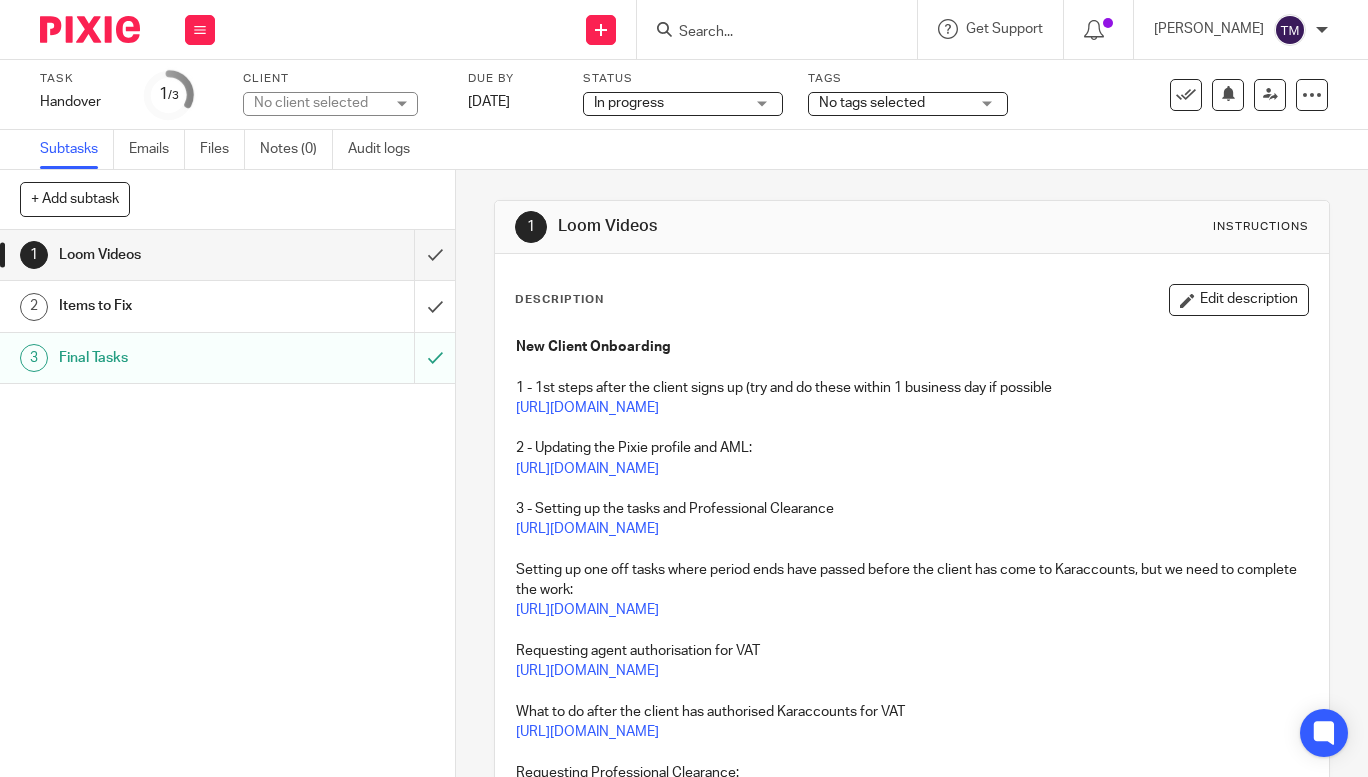 scroll, scrollTop: 0, scrollLeft: 0, axis: both 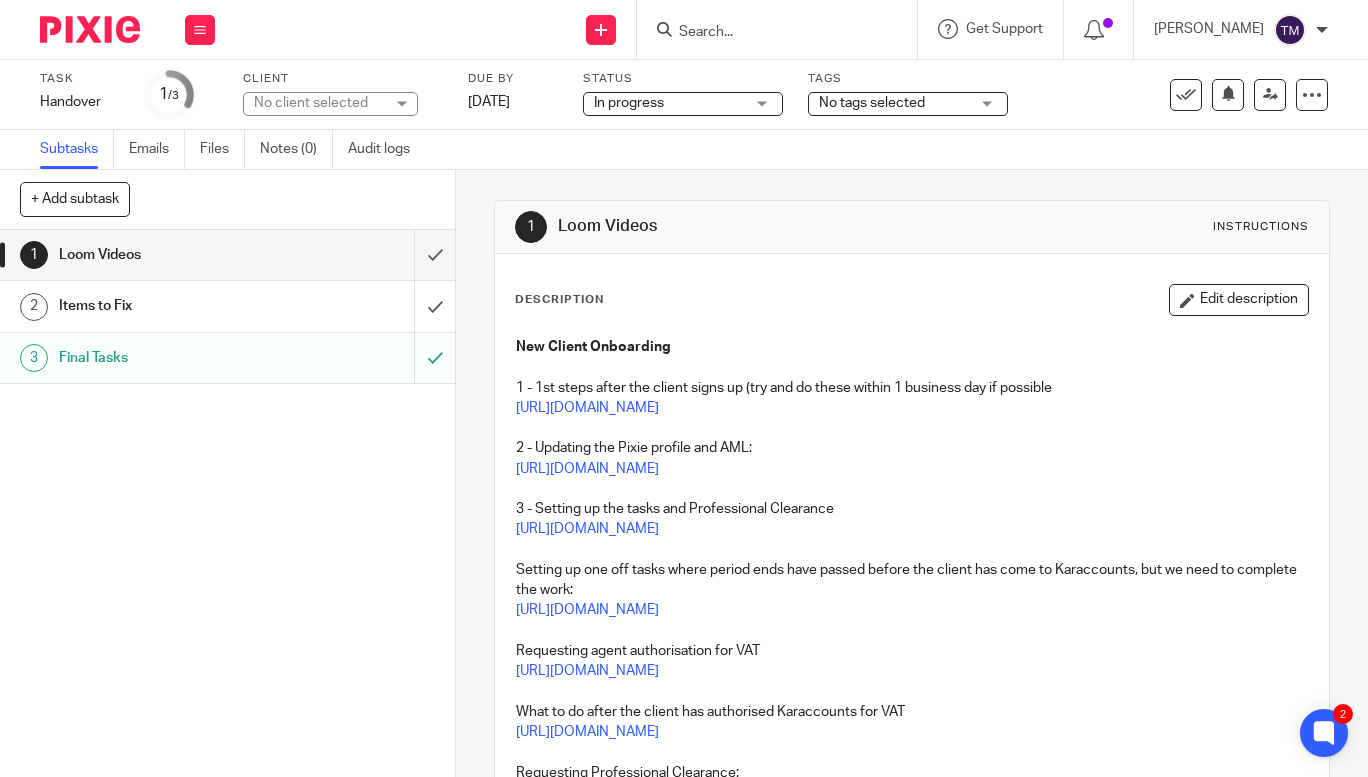 drag, startPoint x: 1263, startPoint y: 406, endPoint x: 502, endPoint y: 412, distance: 761.0237 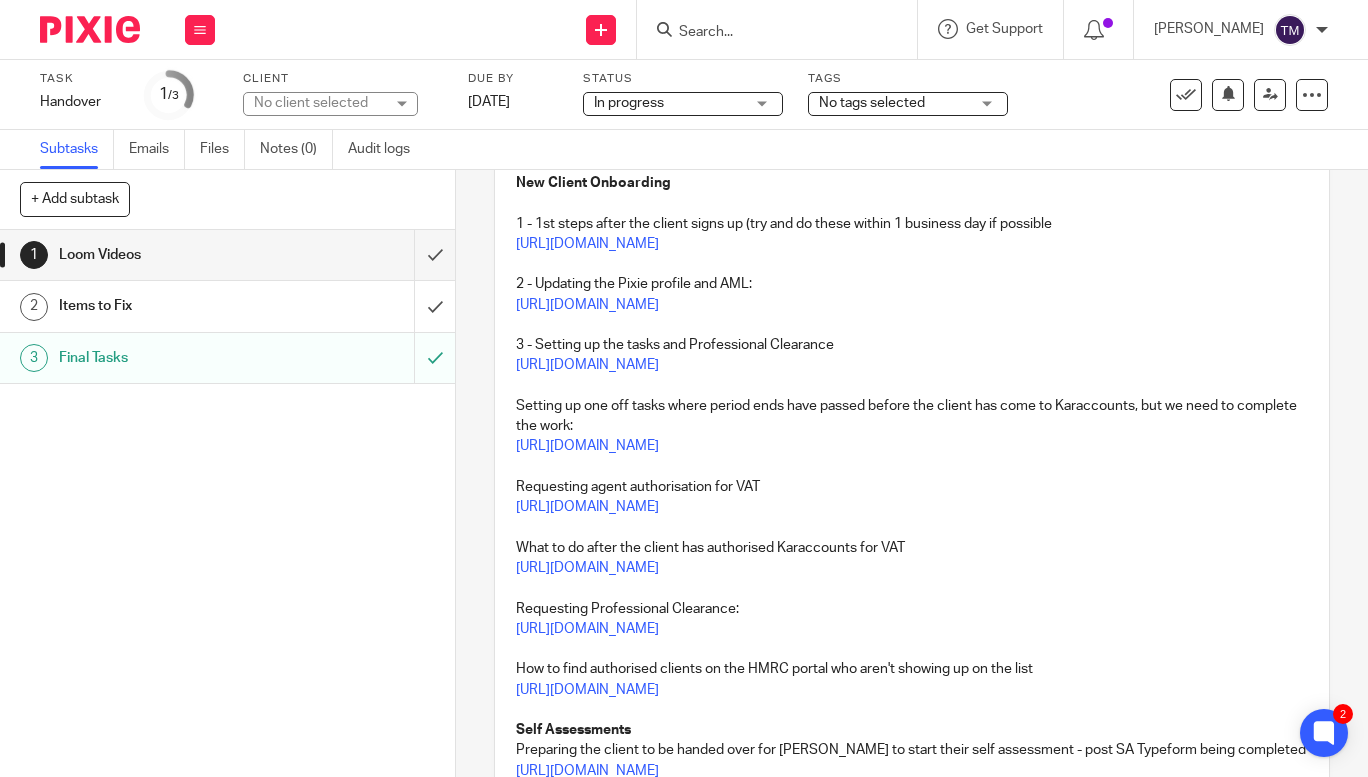 scroll, scrollTop: 162, scrollLeft: 0, axis: vertical 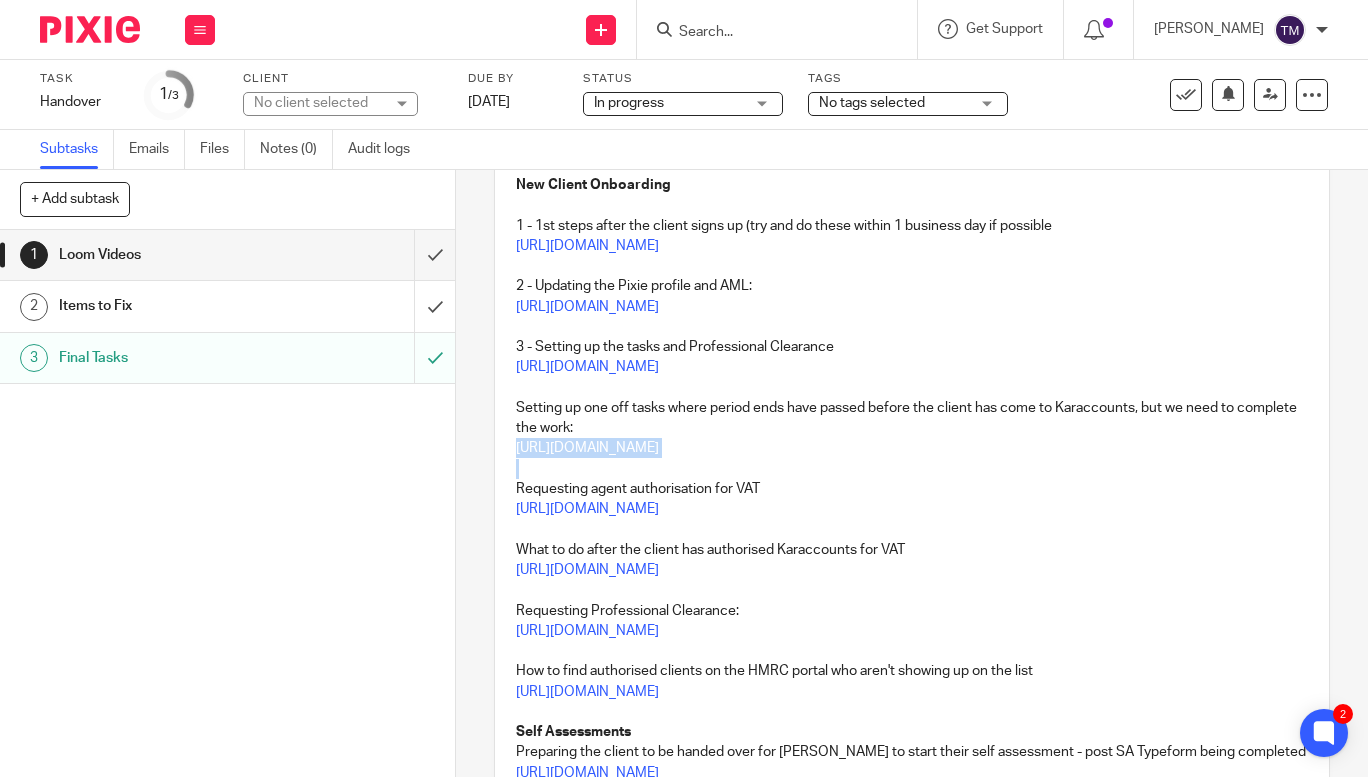drag, startPoint x: 506, startPoint y: 455, endPoint x: 1256, endPoint y: 461, distance: 750.024 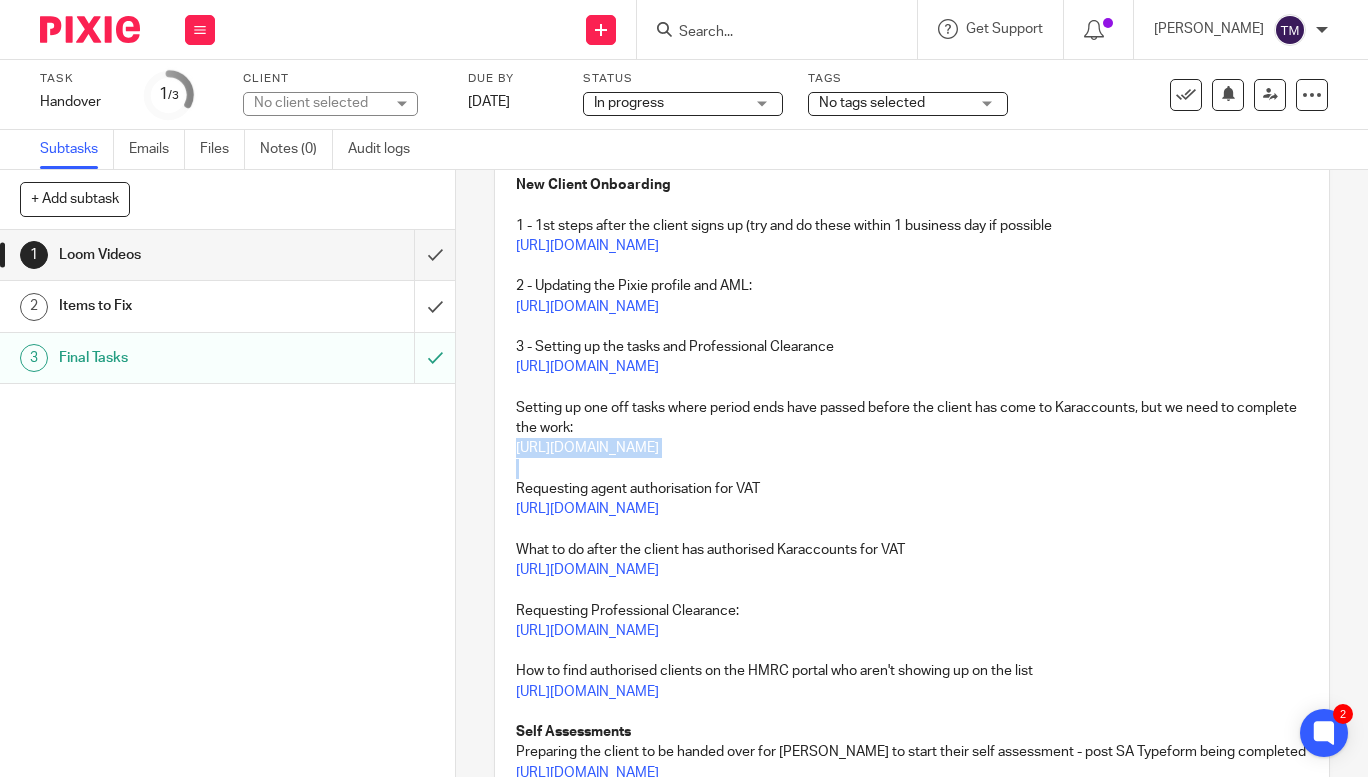 click on "New Client Onboarding 1 - 1st steps after the client signs up (try and do these within 1 business day if possible https://www.loom.com/share/2080ec8bea7f424081cb73a1d4f1f0d0?sid=d53cc84b-a9a3-43ec-bf69-23b8b4c1c2c1 2 - Updating the Pixie profile and AML: https://www.loom.com/share/289fd8494c0b4c04aa9319585d544e84?sid=6a371ebf-16f6-43dc-a5ac-a10cf520f7ae 3 - Setting up the tasks and Professional Clearance https://www.loom.com/share/c3bb0d8055614e9d88be3a320347c906?sid=8ac1fba8-7e35-4df5-a1b4-179ae6d4eb28 Setting up one off tasks where period ends have passed before the client has come to Karaccounts, but we need to complete the work: https://www.loom.com/share/02f0a93c8f844a1891ec07e403937e45?sid=8237f03a-1bdf-4b8d-b3b9-ef1dac3b15e6 Requesting agent authorisation for VAT https://www.loom.com/share/a35c2c7f65034e409657c5955a24ed7c?sid=50b6b2b6-7238-4513-9313-71dc6260eb1d What to do after the client has authorised Karaccounts for VAT Requesting Professional Clearance: Self Assessments Monthly Tasks Other Tasks" at bounding box center [912, 1028] 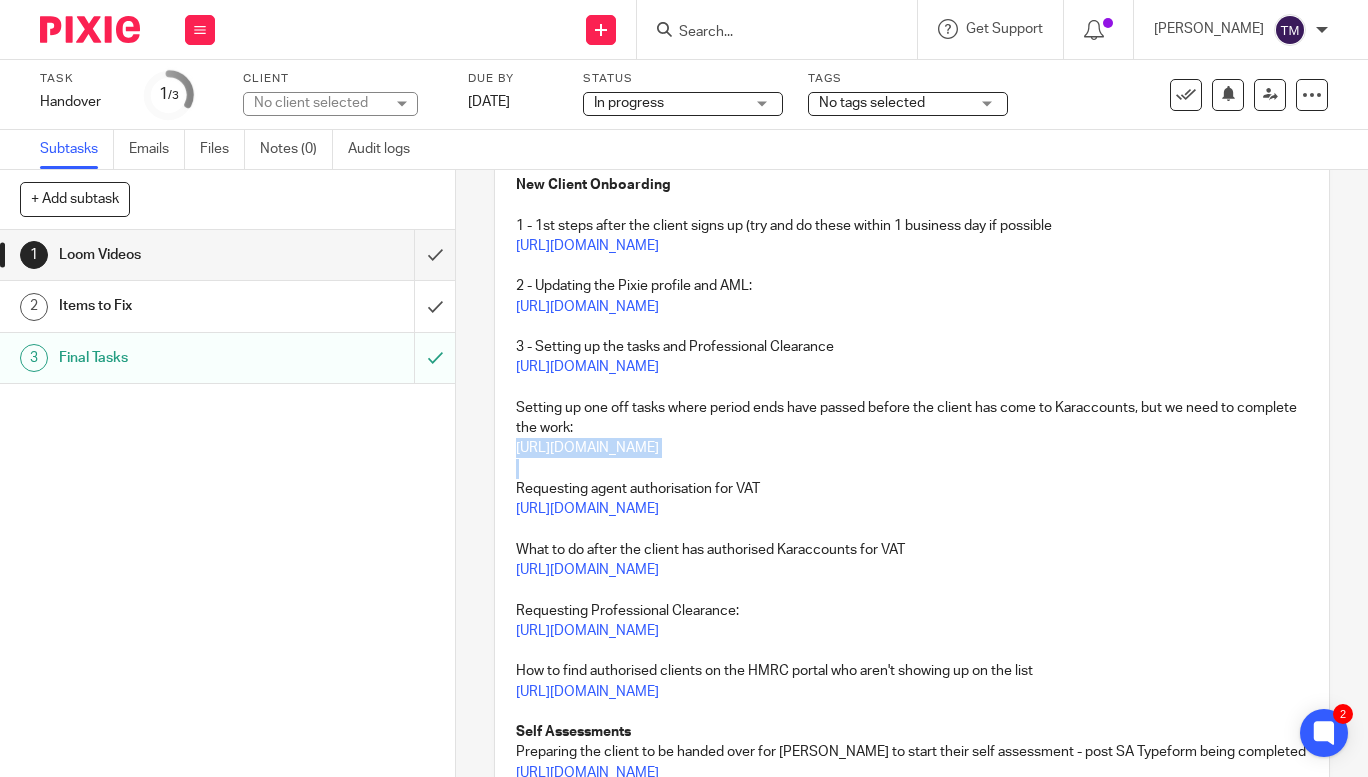 drag, startPoint x: 1276, startPoint y: 506, endPoint x: 495, endPoint y: 516, distance: 781.064 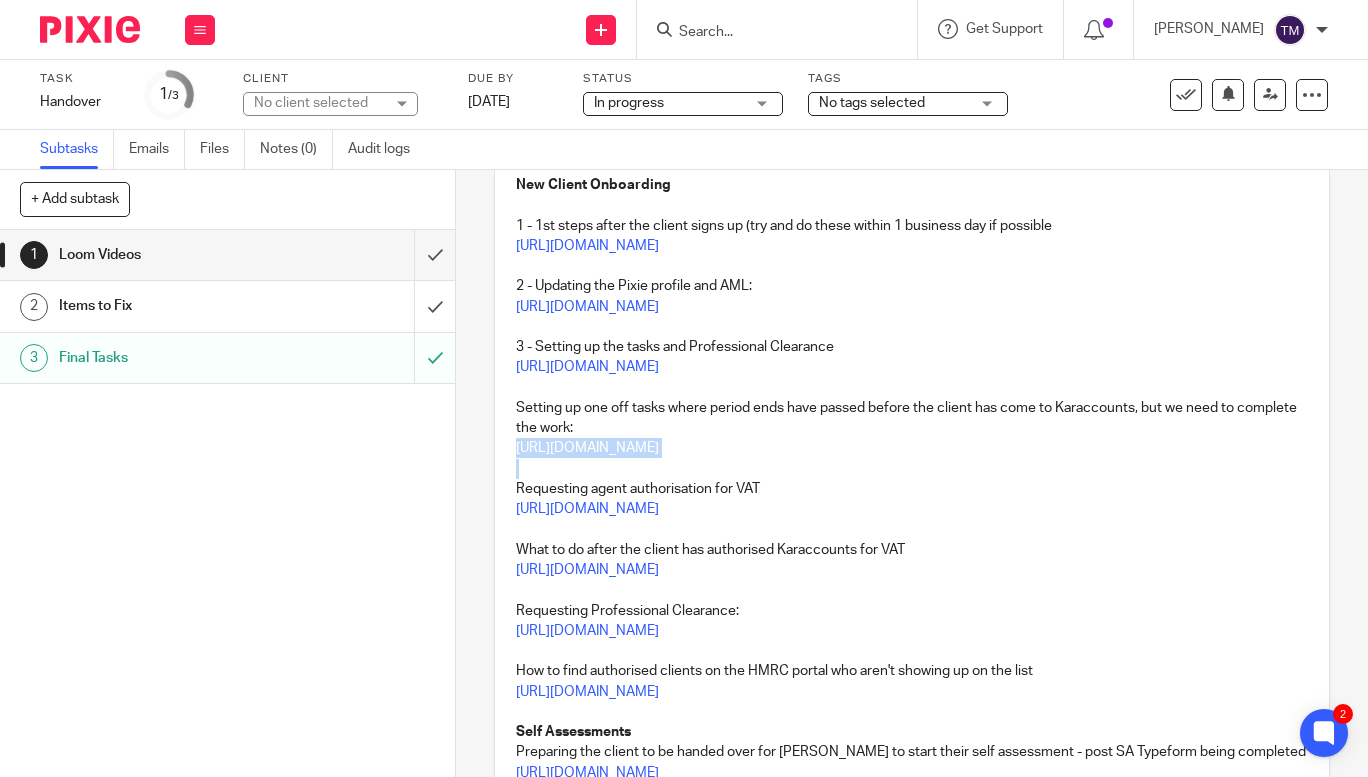 click on "Description
Edit description
New Client Onboarding 1 - 1st steps after the client signs up (try and do these within 1 business day if possible https://www.loom.com/share/2080ec8bea7f424081cb73a1d4f1f0d0?sid=d53cc84b-a9a3-43ec-bf69-23b8b4c1c2c1 2 - Updating the Pixie profile and AML: https://www.loom.com/share/289fd8494c0b4c04aa9319585d544e84?sid=6a371ebf-16f6-43dc-a5ac-a10cf520f7ae 3 - Setting up the tasks and Professional Clearance https://www.loom.com/share/c3bb0d8055614e9d88be3a320347c906?sid=8ac1fba8-7e35-4df5-a1b4-179ae6d4eb28 Setting up one off tasks where period ends have passed before the client has come to Karaccounts, but we need to complete the work: https://www.loom.com/share/02f0a93c8f844a1891ec07e403937e45?sid=8237f03a-1bdf-4b8d-b3b9-ef1dac3b15e6 Requesting agent authorisation for VAT https://www.loom.com/share/a35c2c7f65034e409657c5955a24ed7c?sid=50b6b2b6-7238-4513-9313-71dc6260eb1d What to do after the client has authorised Karaccounts for VAT Self Assessments" at bounding box center [912, 1098] 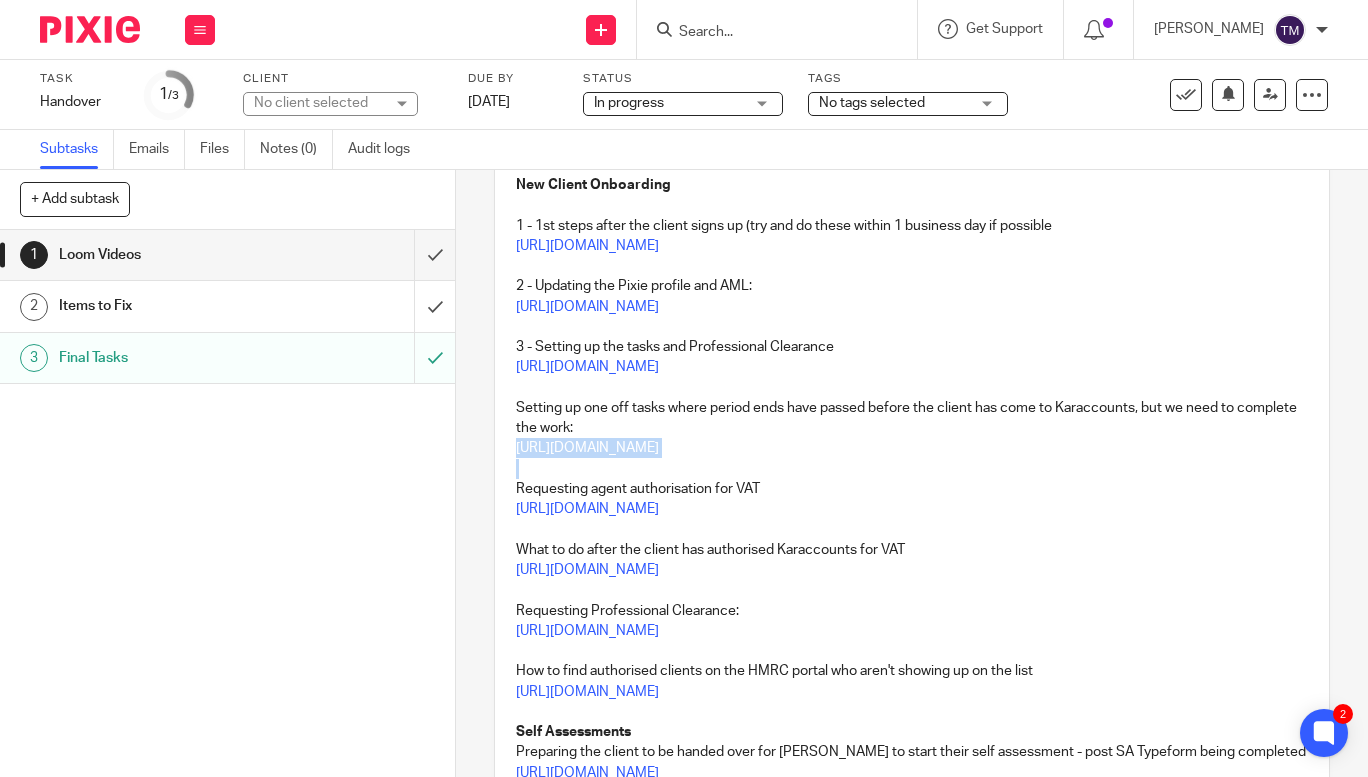drag, startPoint x: 1269, startPoint y: 566, endPoint x: 496, endPoint y: 575, distance: 773.05237 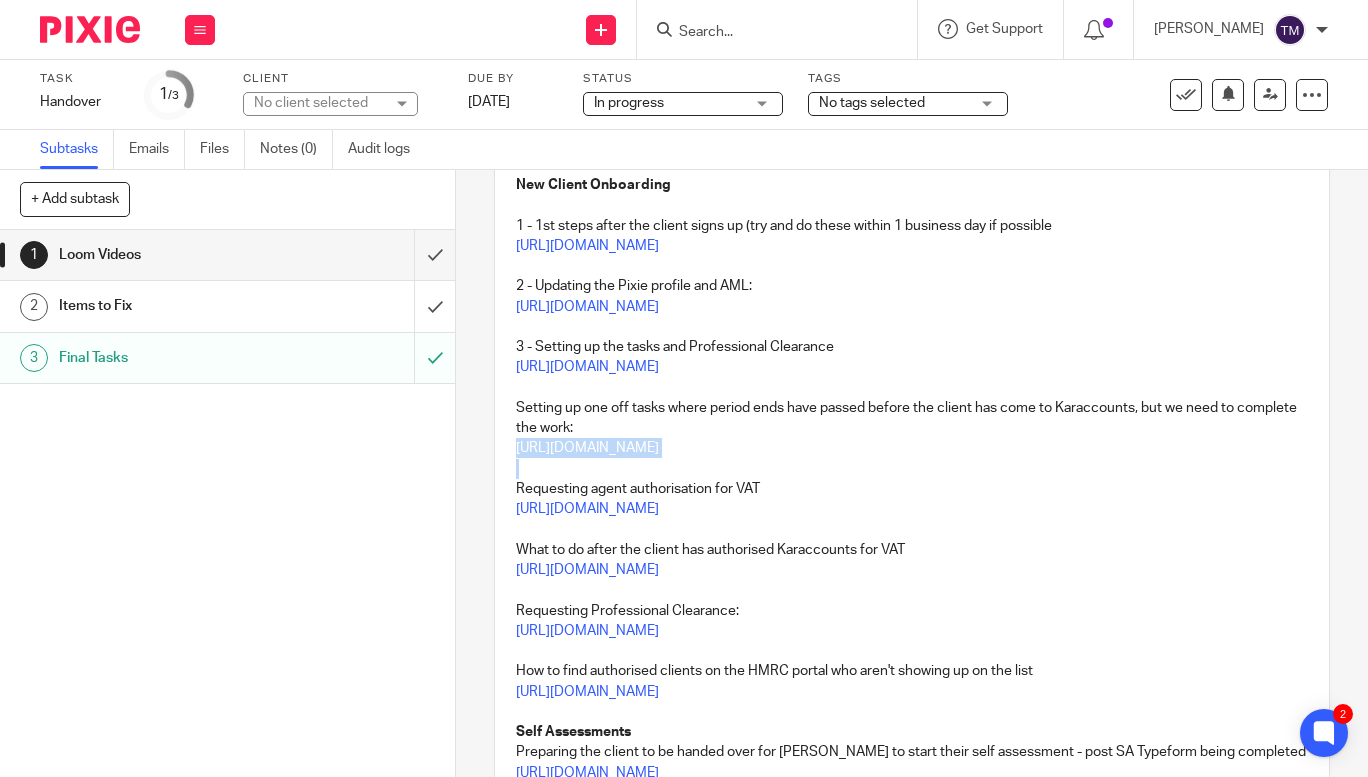click on "Description
Edit description
New Client Onboarding 1 - 1st steps after the client signs up (try and do these within 1 business day if possible https://www.loom.com/share/2080ec8bea7f424081cb73a1d4f1f0d0?sid=d53cc84b-a9a3-43ec-bf69-23b8b4c1c2c1 2 - Updating the Pixie profile and AML: https://www.loom.com/share/289fd8494c0b4c04aa9319585d544e84?sid=6a371ebf-16f6-43dc-a5ac-a10cf520f7ae 3 - Setting up the tasks and Professional Clearance https://www.loom.com/share/c3bb0d8055614e9d88be3a320347c906?sid=8ac1fba8-7e35-4df5-a1b4-179ae6d4eb28 Setting up one off tasks where period ends have passed before the client has come to Karaccounts, but we need to complete the work: https://www.loom.com/share/02f0a93c8f844a1891ec07e403937e45?sid=8237f03a-1bdf-4b8d-b3b9-ef1dac3b15e6 Requesting agent authorisation for VAT https://www.loom.com/share/a35c2c7f65034e409657c5955a24ed7c?sid=50b6b2b6-7238-4513-9313-71dc6260eb1d What to do after the client has authorised Karaccounts for VAT Self Assessments" at bounding box center (912, 1098) 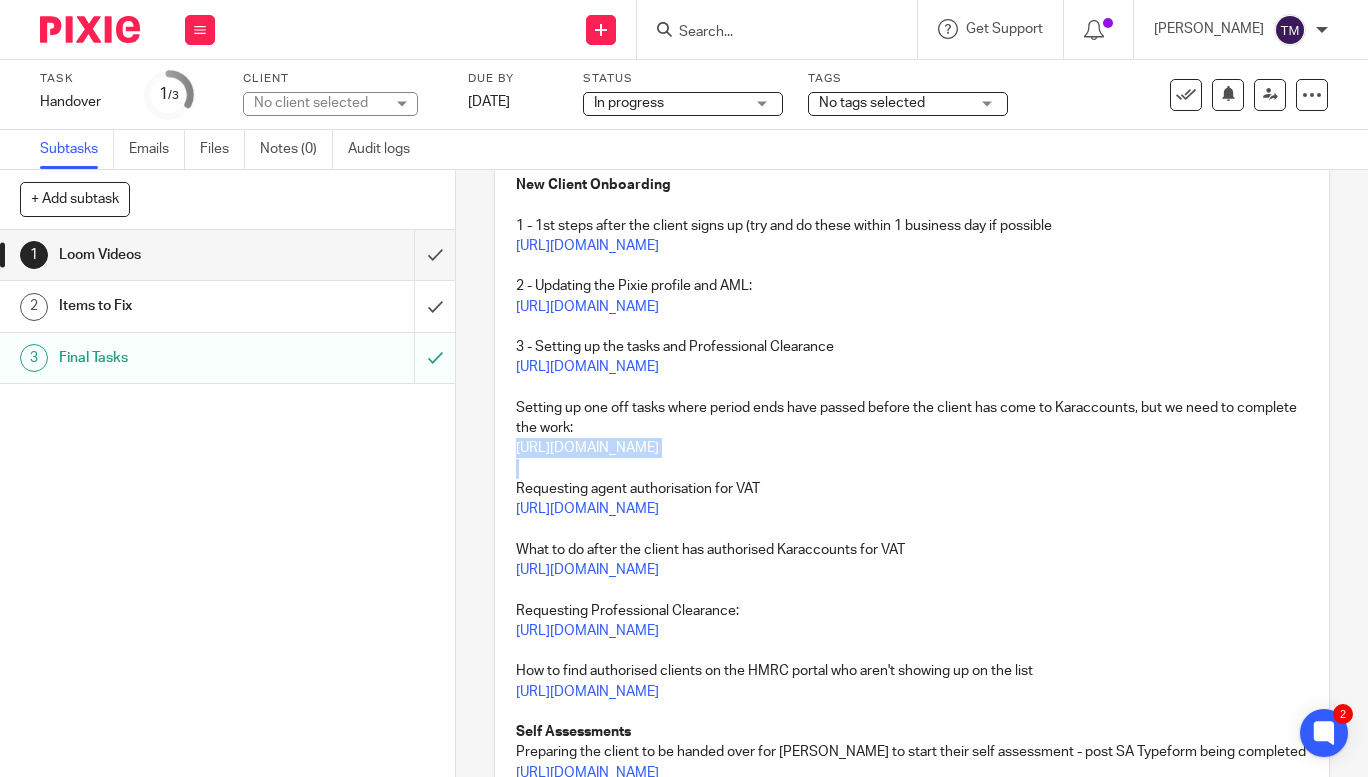drag, startPoint x: 1262, startPoint y: 628, endPoint x: 507, endPoint y: 639, distance: 755.08014 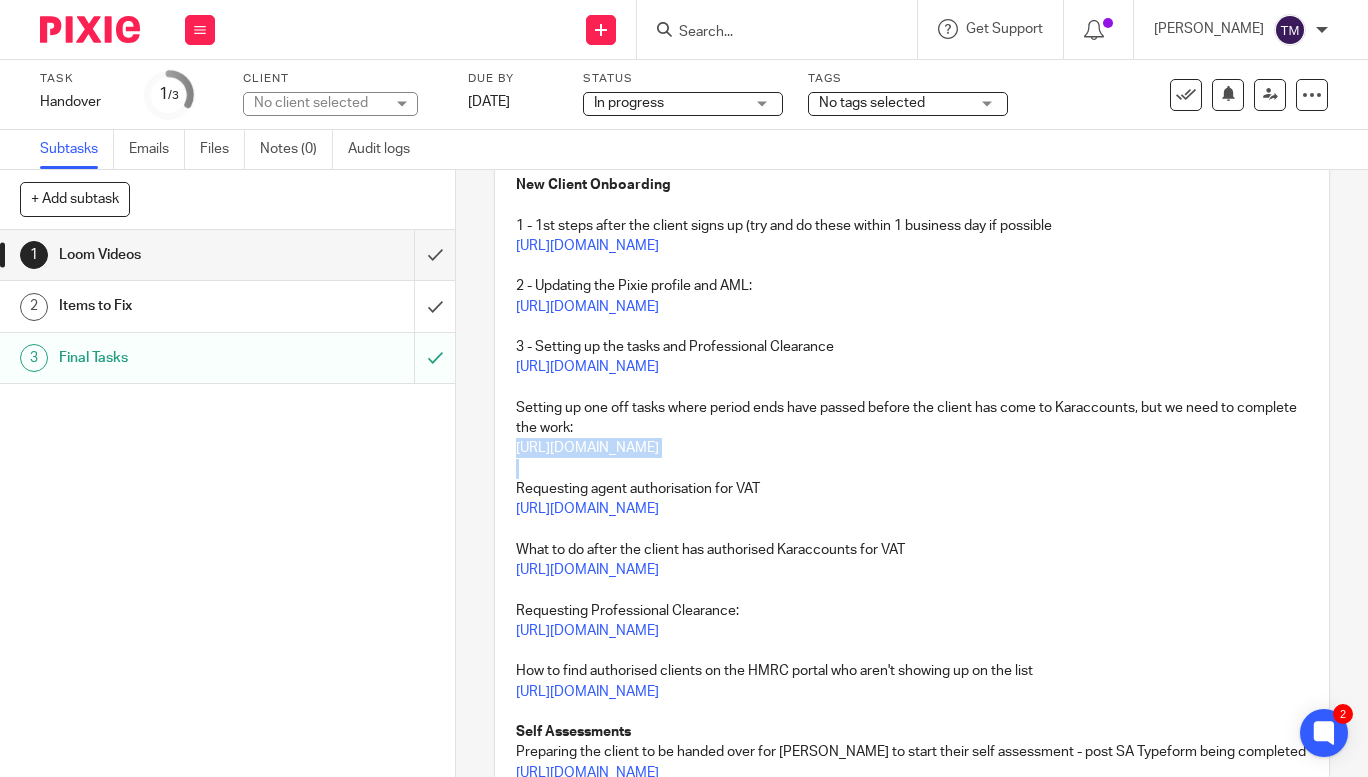 click on "New Client Onboarding 1 - 1st steps after the client signs up (try and do these within 1 business day if possible https://www.loom.com/share/2080ec8bea7f424081cb73a1d4f1f0d0?sid=d53cc84b-a9a3-43ec-bf69-23b8b4c1c2c1 2 - Updating the Pixie profile and AML: https://www.loom.com/share/289fd8494c0b4c04aa9319585d544e84?sid=6a371ebf-16f6-43dc-a5ac-a10cf520f7ae 3 - Setting up the tasks and Professional Clearance https://www.loom.com/share/c3bb0d8055614e9d88be3a320347c906?sid=8ac1fba8-7e35-4df5-a1b4-179ae6d4eb28 Setting up one off tasks where period ends have passed before the client has come to Karaccounts, but we need to complete the work: https://www.loom.com/share/02f0a93c8f844a1891ec07e403937e45?sid=8237f03a-1bdf-4b8d-b3b9-ef1dac3b15e6 Requesting agent authorisation for VAT https://www.loom.com/share/a35c2c7f65034e409657c5955a24ed7c?sid=50b6b2b6-7238-4513-9313-71dc6260eb1d What to do after the client has authorised Karaccounts for VAT Requesting Professional Clearance: Self Assessments Monthly Tasks Other Tasks" at bounding box center (912, 1028) 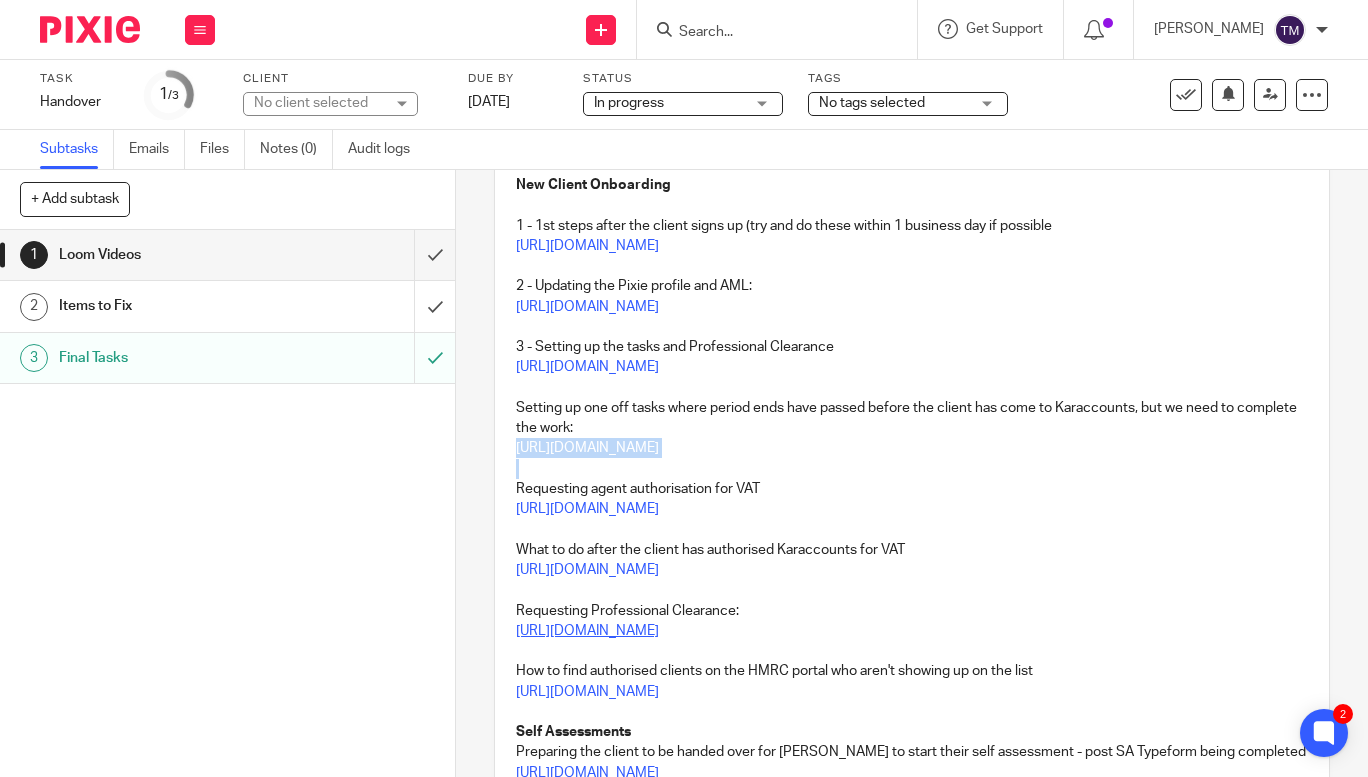copy on "https://www.loom.com/share/aee57e1c3b284635951ee94a526551af?sid=0a99d816-3bcc-44f3-8d49-ff6c7bf301bc" 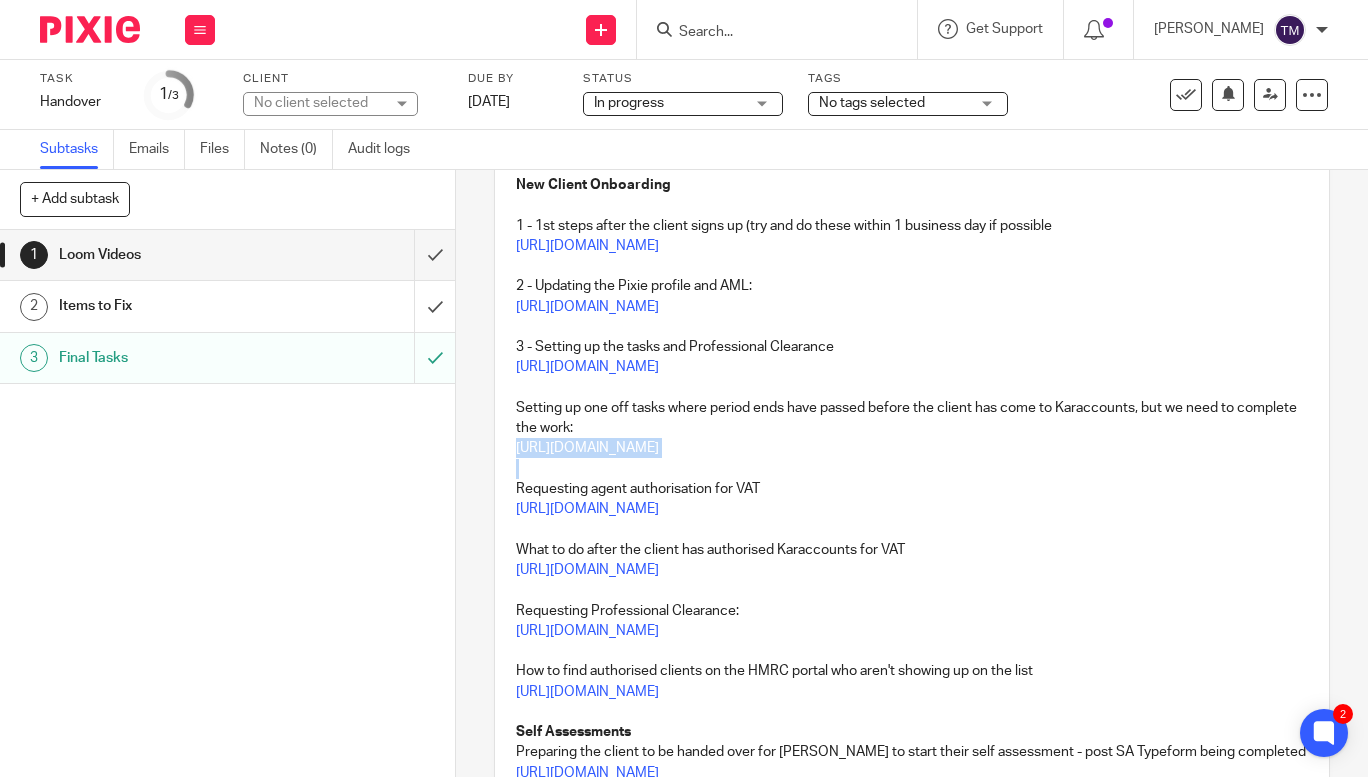 drag, startPoint x: 1272, startPoint y: 688, endPoint x: 498, endPoint y: 700, distance: 774.093 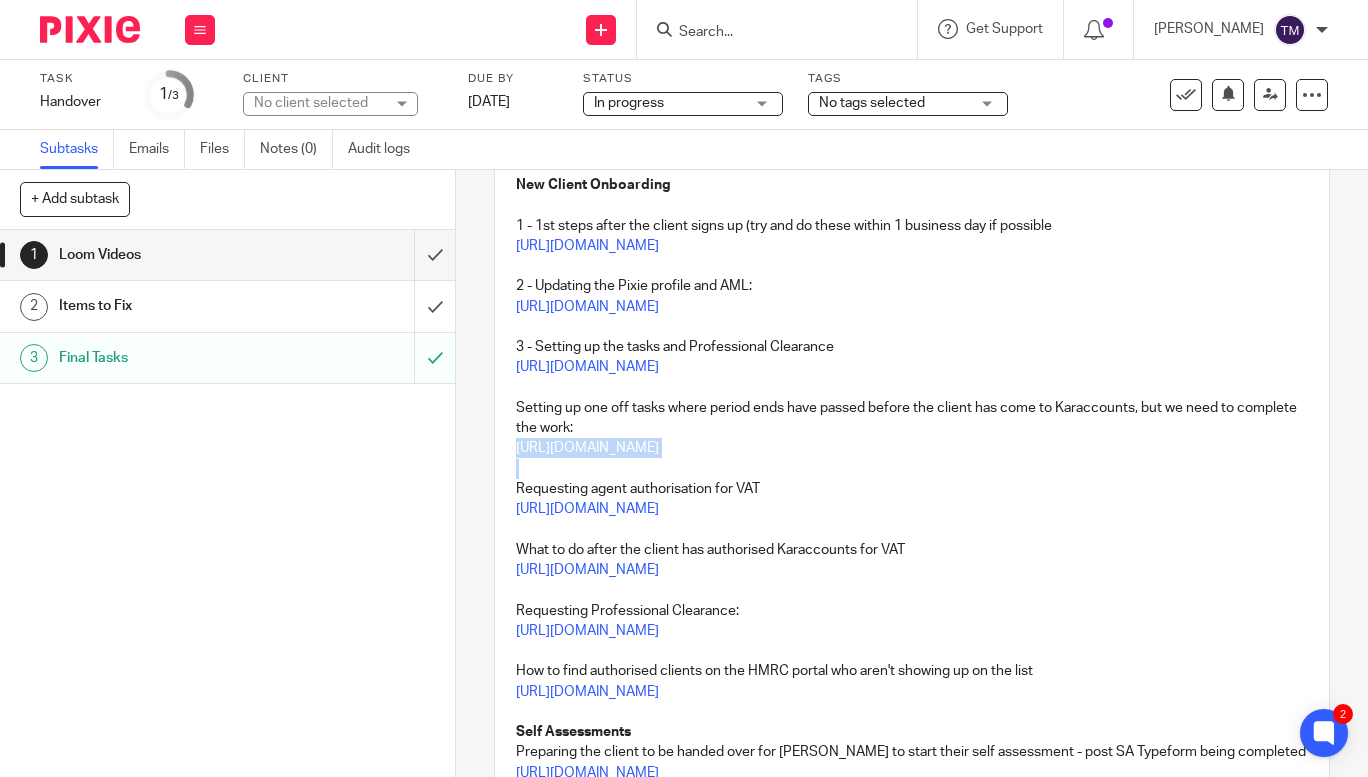 click on "Description
Edit description
New Client Onboarding 1 - 1st steps after the client signs up (try and do these within 1 business day if possible https://www.loom.com/share/2080ec8bea7f424081cb73a1d4f1f0d0?sid=d53cc84b-a9a3-43ec-bf69-23b8b4c1c2c1 2 - Updating the Pixie profile and AML: https://www.loom.com/share/289fd8494c0b4c04aa9319585d544e84?sid=6a371ebf-16f6-43dc-a5ac-a10cf520f7ae 3 - Setting up the tasks and Professional Clearance https://www.loom.com/share/c3bb0d8055614e9d88be3a320347c906?sid=8ac1fba8-7e35-4df5-a1b4-179ae6d4eb28 Setting up one off tasks where period ends have passed before the client has come to Karaccounts, but we need to complete the work: https://www.loom.com/share/02f0a93c8f844a1891ec07e403937e45?sid=8237f03a-1bdf-4b8d-b3b9-ef1dac3b15e6 Requesting agent authorisation for VAT https://www.loom.com/share/a35c2c7f65034e409657c5955a24ed7c?sid=50b6b2b6-7238-4513-9313-71dc6260eb1d What to do after the client has authorised Karaccounts for VAT Self Assessments" at bounding box center [912, 1098] 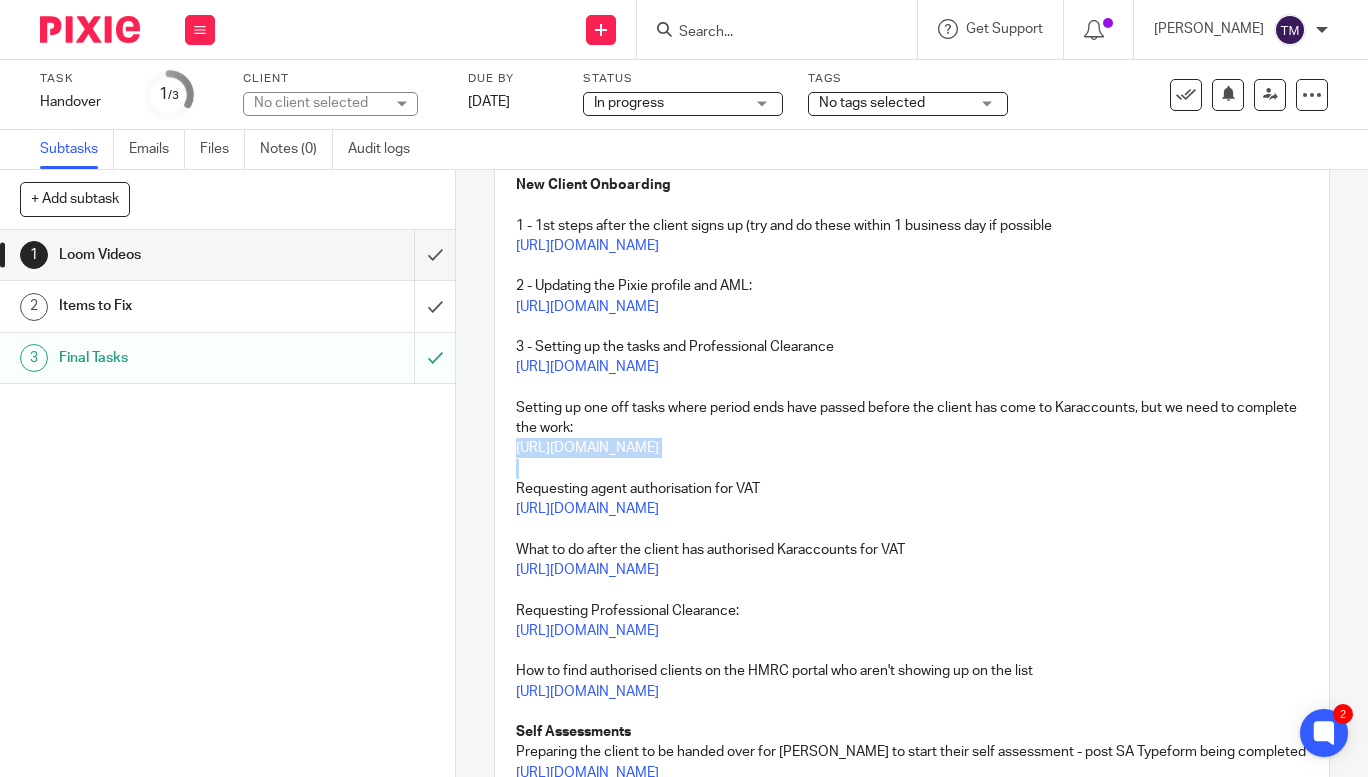 copy on "https://www.loom.com/share/6531df237a994ef6a42fcb9c390a175a?sid=5d47b41a-e55c-48d9-b261-5680bc3c6e49" 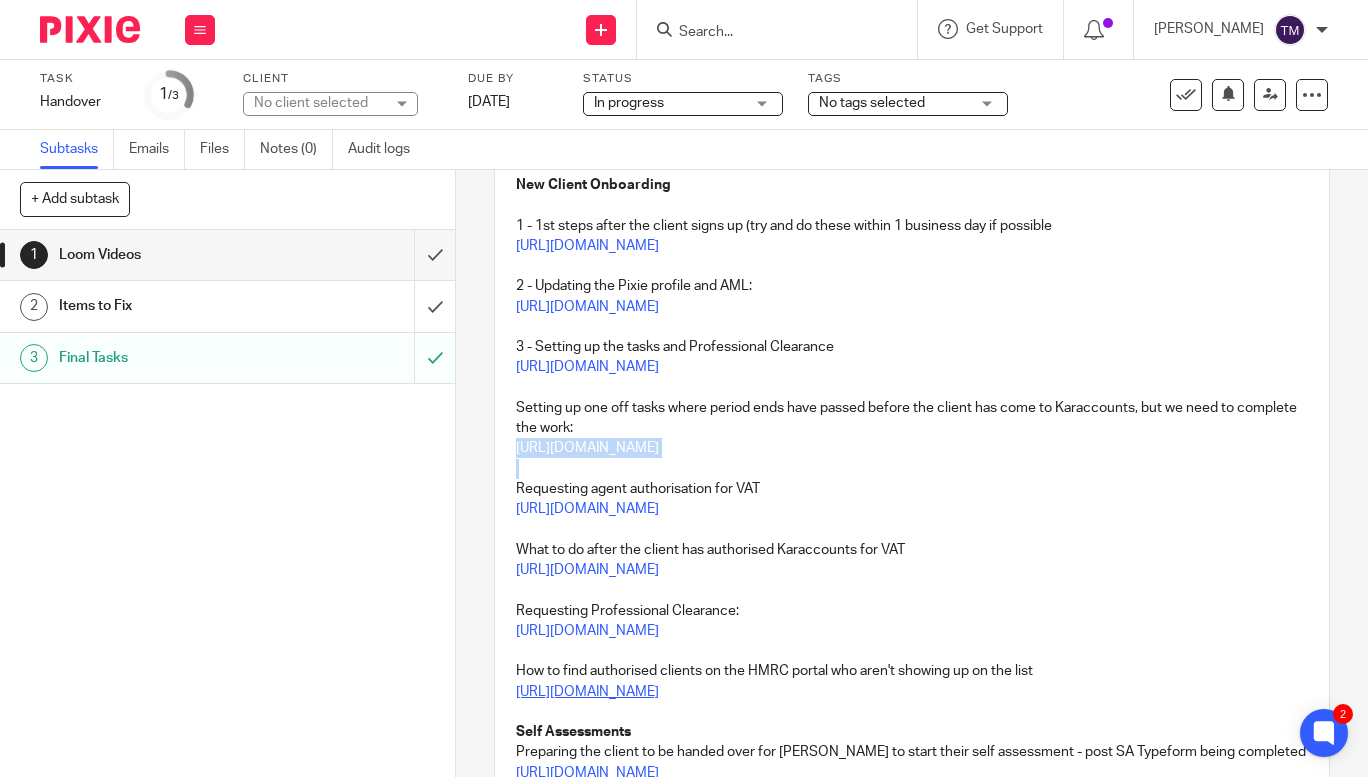 click on "https://www.loom.com/share/6531df237a994ef6a42fcb9c390a175a?sid=5d47b41a-e55c-48d9-b261-5680bc3c6e49" at bounding box center [587, 692] 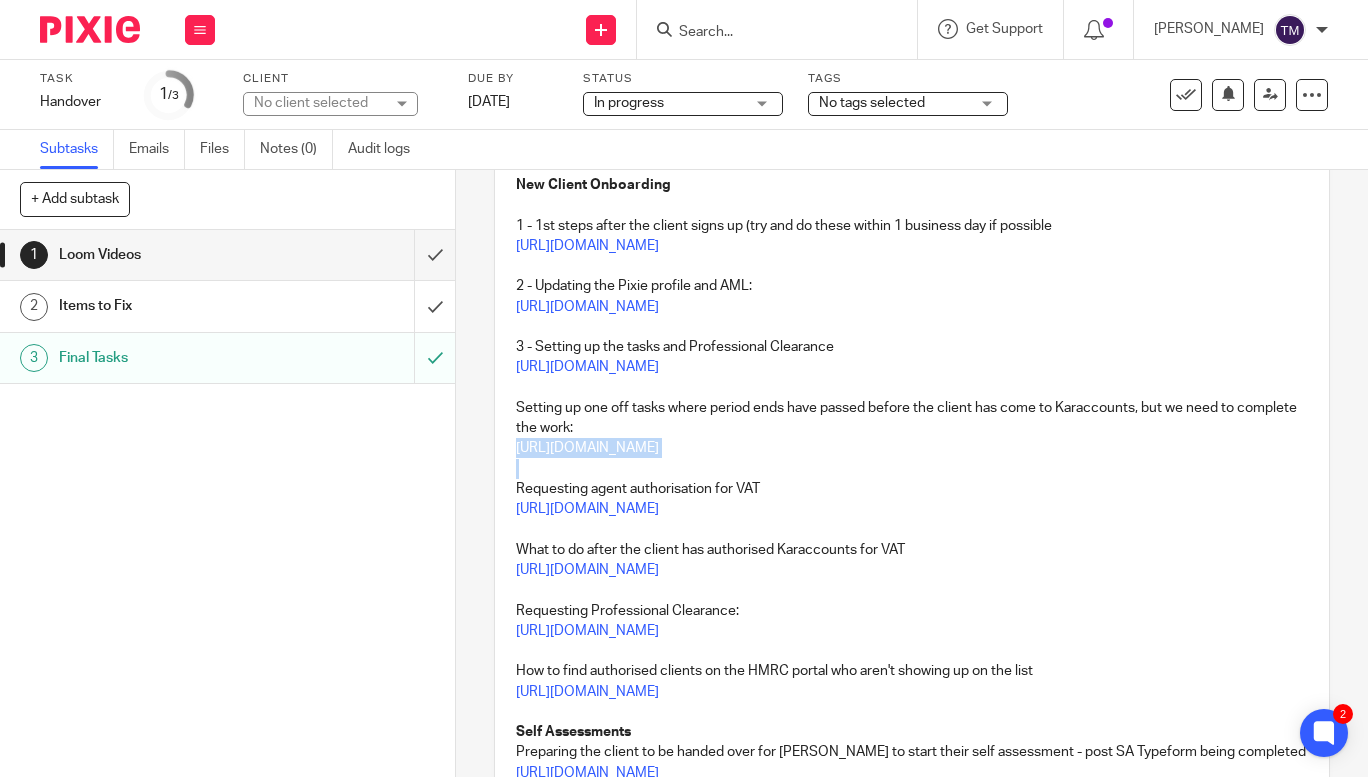 copy on "https://www.loom.com/share/6531df237a994ef6a42fcb9c390a175a?sid=5d47b41a-e55c-48d9-b261-5680bc3c6e49" 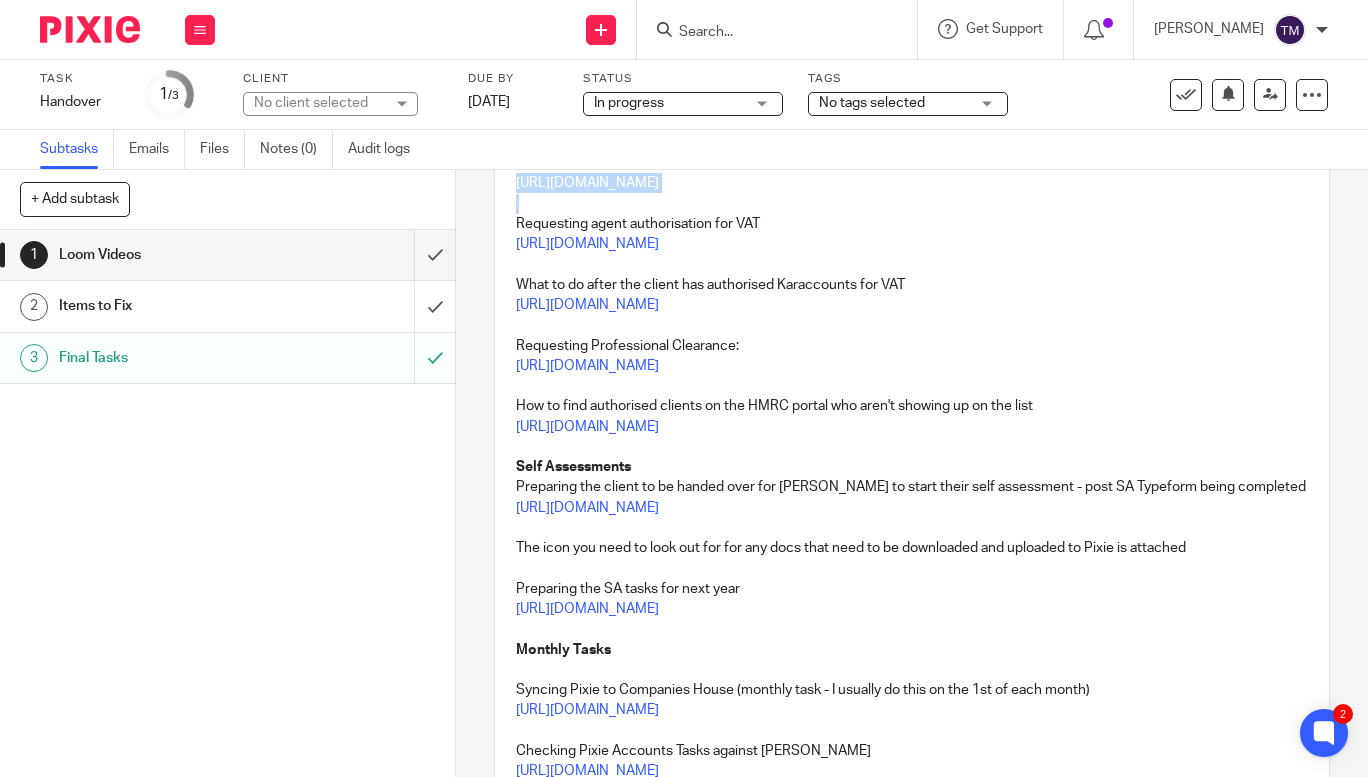 scroll, scrollTop: 445, scrollLeft: 0, axis: vertical 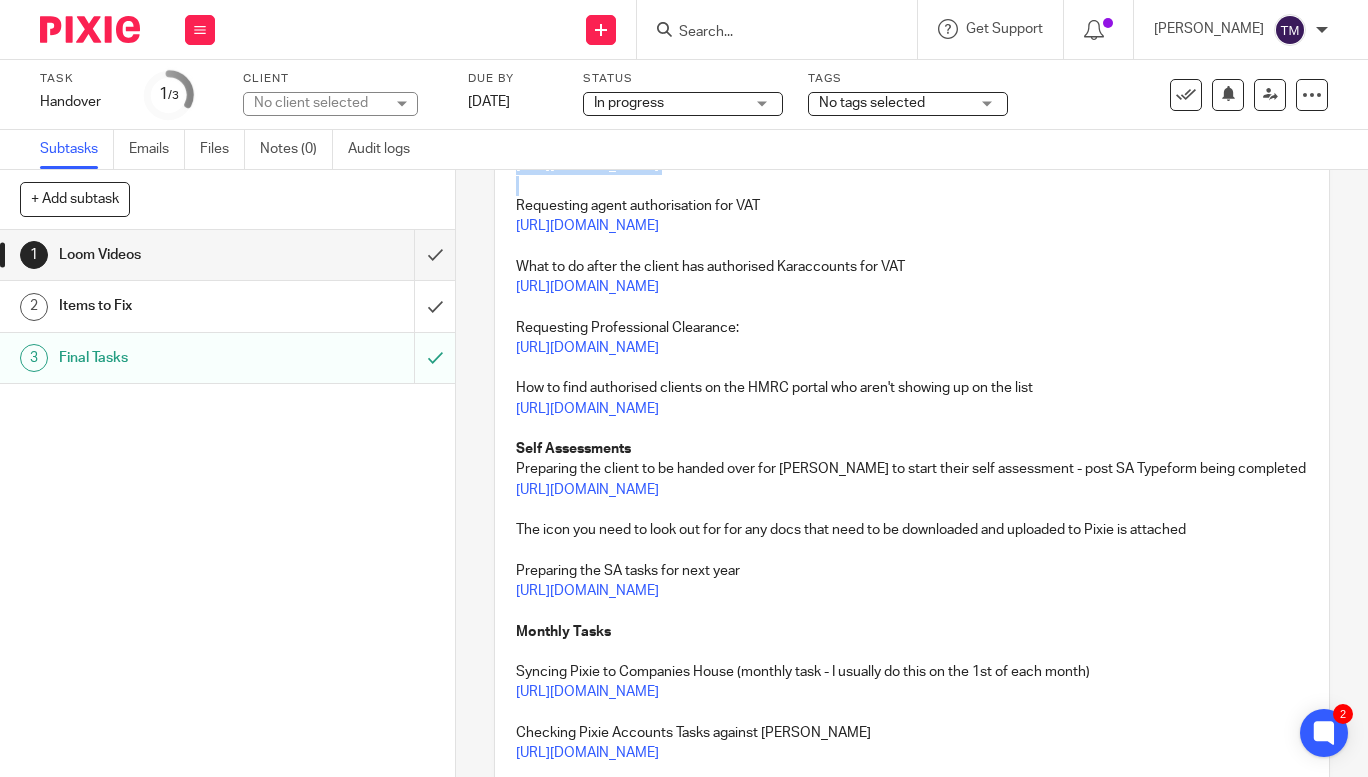 drag, startPoint x: 1282, startPoint y: 598, endPoint x: 497, endPoint y: 590, distance: 785.0408 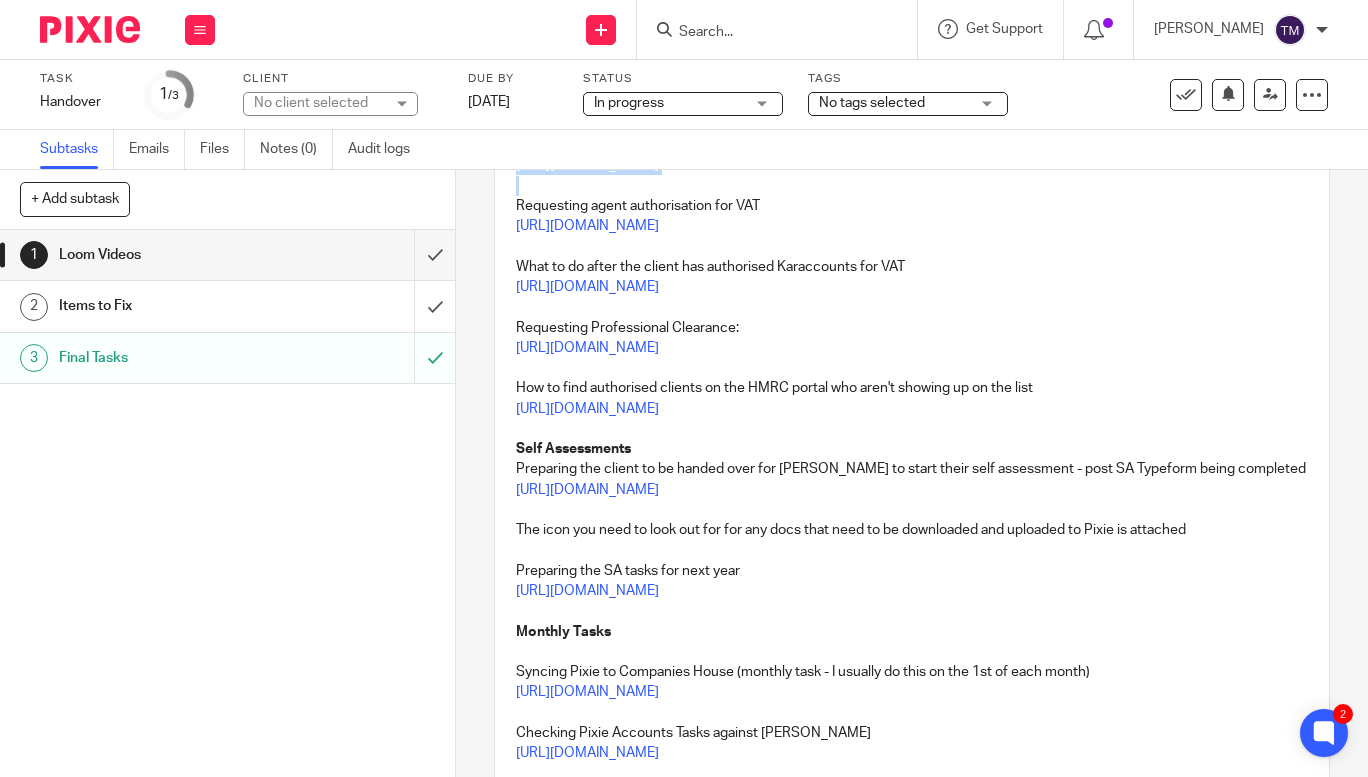click on "Description
Edit description
New Client Onboarding 1 - 1st steps after the client signs up (try and do these within 1 business day if possible https://www.loom.com/share/2080ec8bea7f424081cb73a1d4f1f0d0?sid=d53cc84b-a9a3-43ec-bf69-23b8b4c1c2c1 2 - Updating the Pixie profile and AML: https://www.loom.com/share/289fd8494c0b4c04aa9319585d544e84?sid=6a371ebf-16f6-43dc-a5ac-a10cf520f7ae 3 - Setting up the tasks and Professional Clearance https://www.loom.com/share/c3bb0d8055614e9d88be3a320347c906?sid=8ac1fba8-7e35-4df5-a1b4-179ae6d4eb28 Setting up one off tasks where period ends have passed before the client has come to Karaccounts, but we need to complete the work: https://www.loom.com/share/02f0a93c8f844a1891ec07e403937e45?sid=8237f03a-1bdf-4b8d-b3b9-ef1dac3b15e6 Requesting agent authorisation for VAT https://www.loom.com/share/a35c2c7f65034e409657c5955a24ed7c?sid=50b6b2b6-7238-4513-9313-71dc6260eb1d What to do after the client has authorised Karaccounts for VAT Self Assessments" at bounding box center [912, 815] 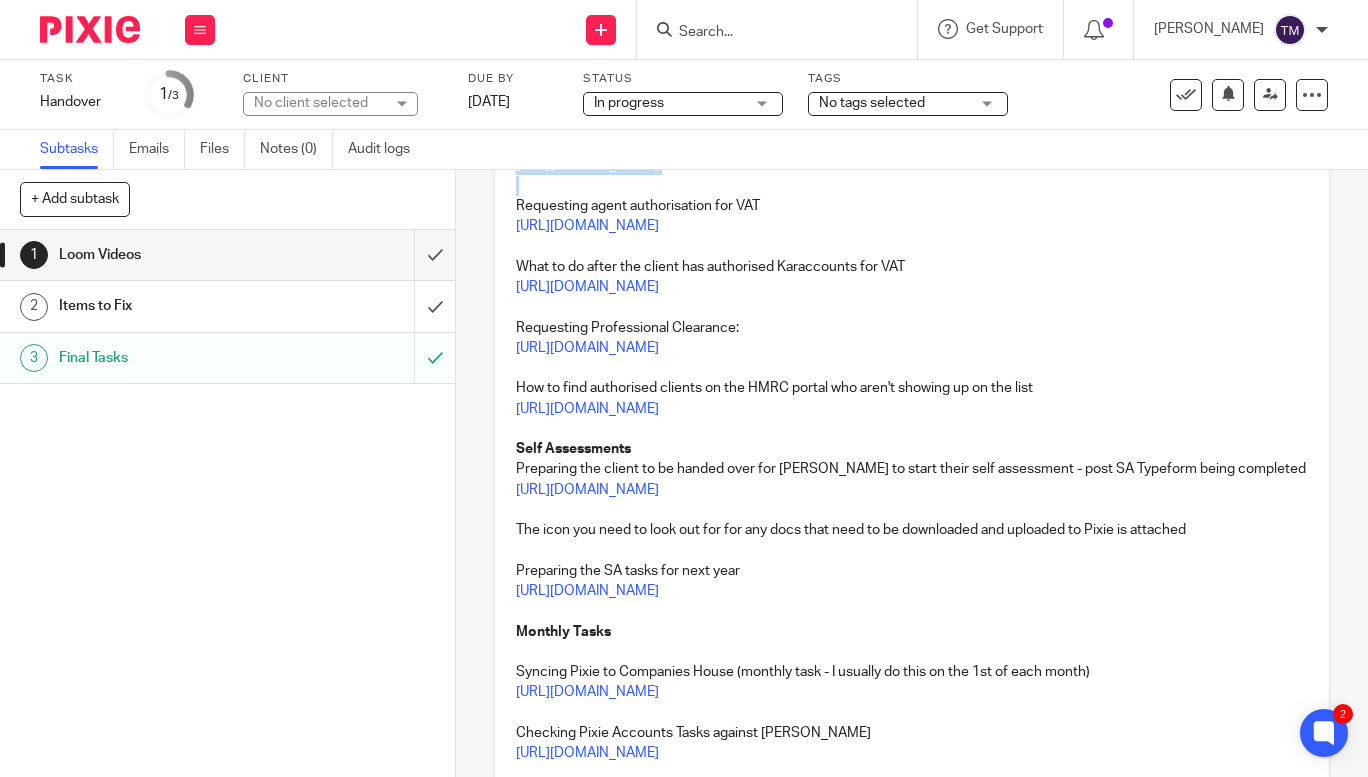 drag, startPoint x: 1256, startPoint y: 486, endPoint x: 489, endPoint y: 492, distance: 767.02344 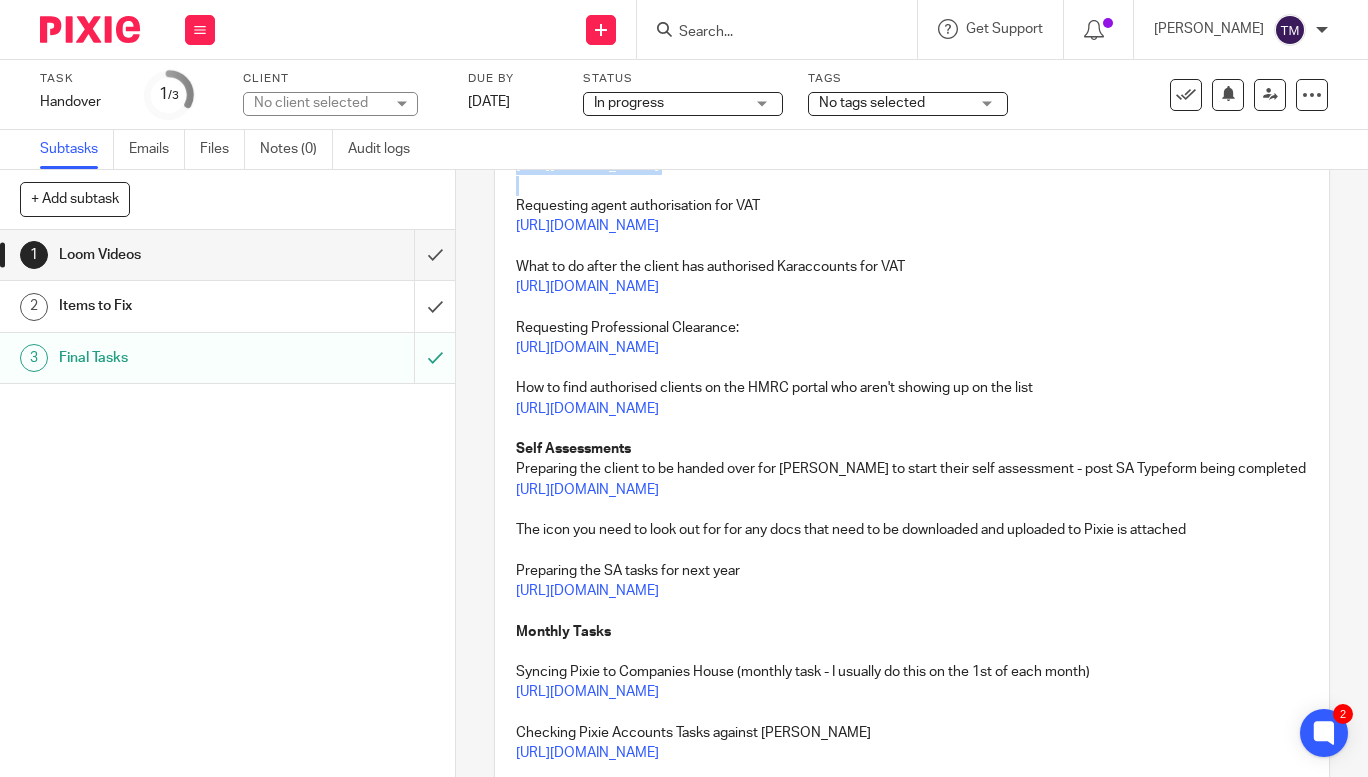click on "Description
Edit description
New Client Onboarding 1 - 1st steps after the client signs up (try and do these within 1 business day if possible https://www.loom.com/share/2080ec8bea7f424081cb73a1d4f1f0d0?sid=d53cc84b-a9a3-43ec-bf69-23b8b4c1c2c1 2 - Updating the Pixie profile and AML: https://www.loom.com/share/289fd8494c0b4c04aa9319585d544e84?sid=6a371ebf-16f6-43dc-a5ac-a10cf520f7ae 3 - Setting up the tasks and Professional Clearance https://www.loom.com/share/c3bb0d8055614e9d88be3a320347c906?sid=8ac1fba8-7e35-4df5-a1b4-179ae6d4eb28 Setting up one off tasks where period ends have passed before the client has come to Karaccounts, but we need to complete the work: https://www.loom.com/share/02f0a93c8f844a1891ec07e403937e45?sid=8237f03a-1bdf-4b8d-b3b9-ef1dac3b15e6 Requesting agent authorisation for VAT https://www.loom.com/share/a35c2c7f65034e409657c5955a24ed7c?sid=50b6b2b6-7238-4513-9313-71dc6260eb1d What to do after the client has authorised Karaccounts for VAT Self Assessments" at bounding box center (912, 815) 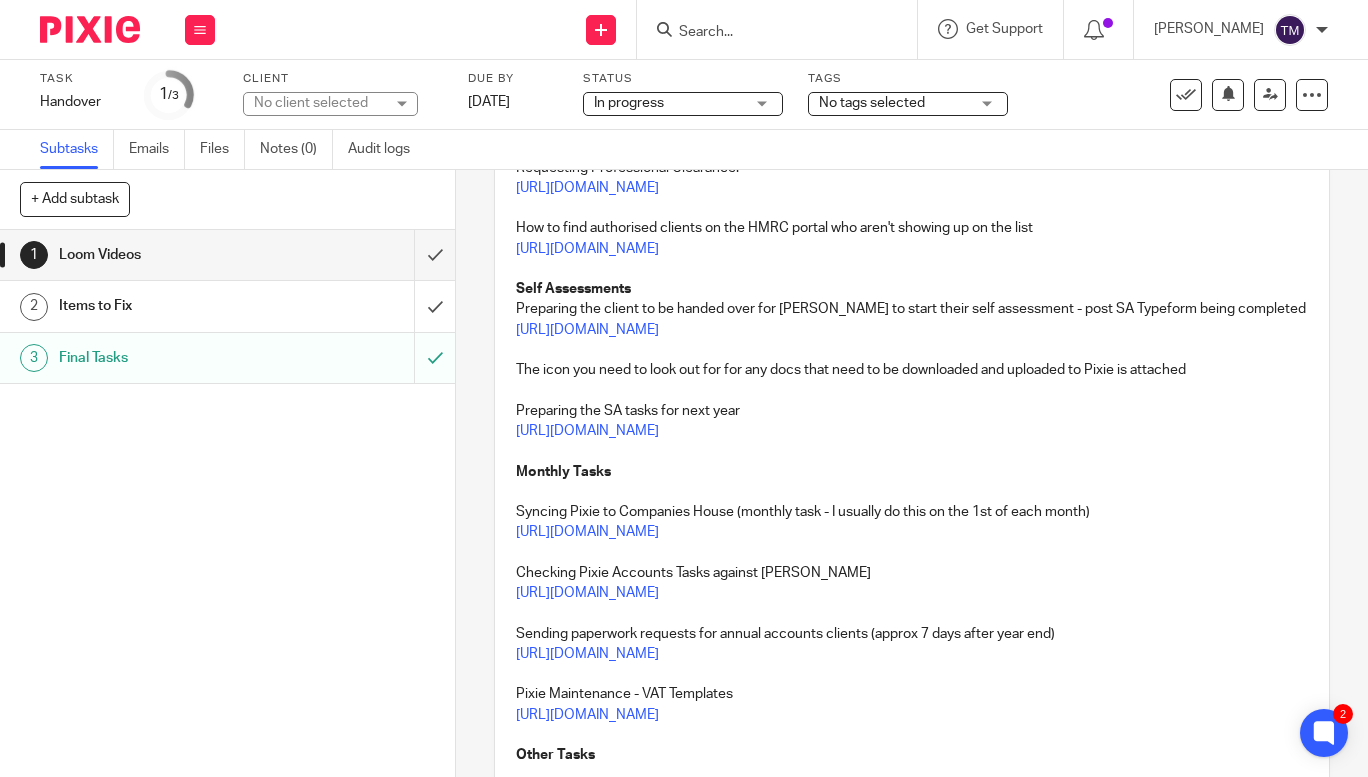 scroll, scrollTop: 645, scrollLeft: 0, axis: vertical 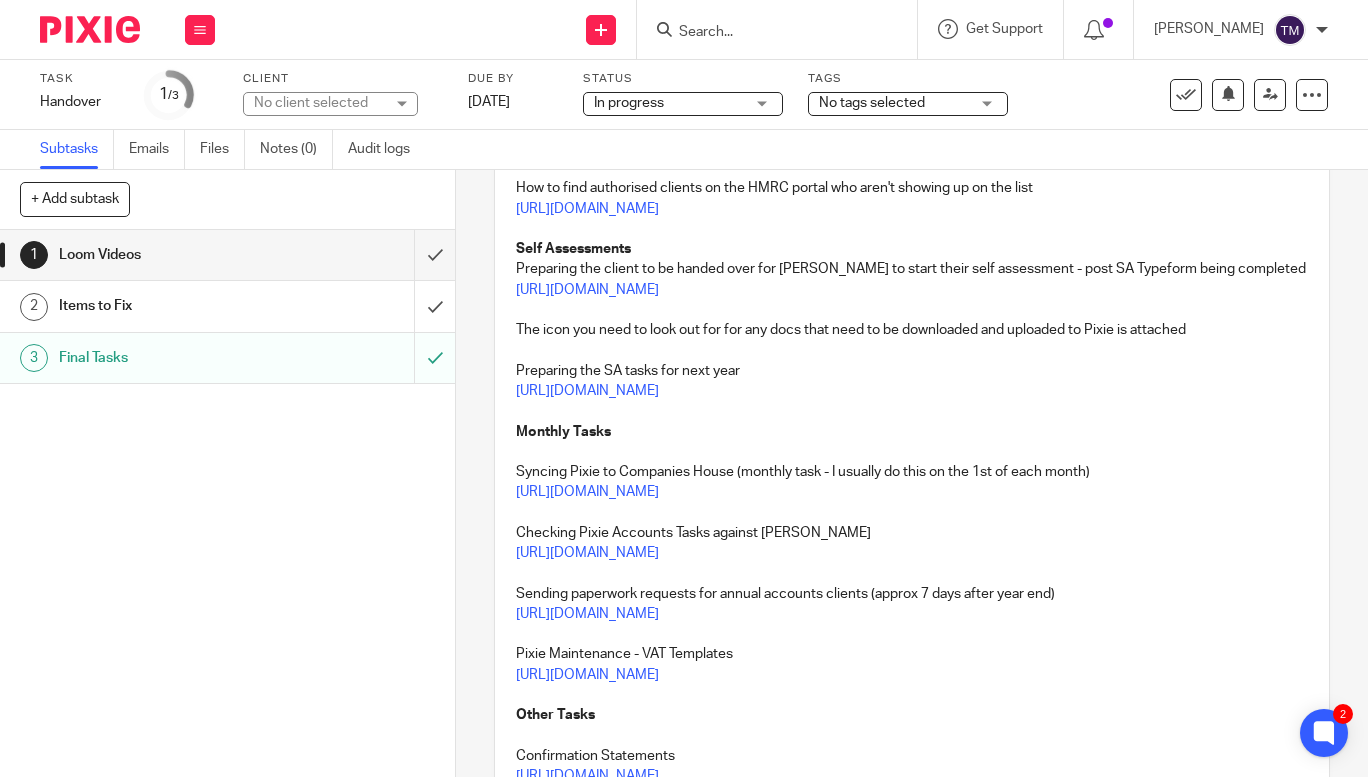 drag, startPoint x: 1282, startPoint y: 498, endPoint x: 503, endPoint y: 499, distance: 779.0007 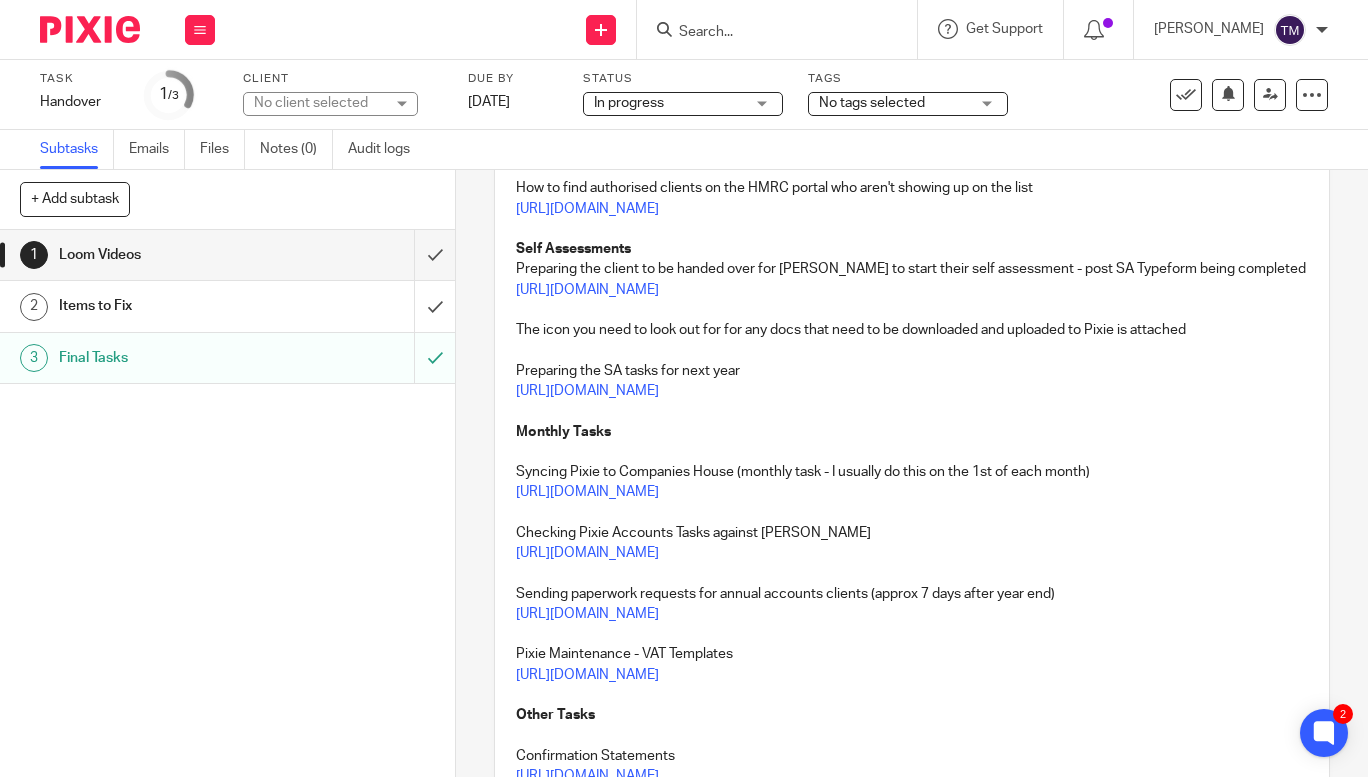 click on "New Client Onboarding 1 - 1st steps after the client signs up (try and do these within 1 business day if possible https://www.loom.com/share/2080ec8bea7f424081cb73a1d4f1f0d0?sid=d53cc84b-a9a3-43ec-bf69-23b8b4c1c2c1 2 - Updating the Pixie profile and AML: https://www.loom.com/share/289fd8494c0b4c04aa9319585d544e84?sid=6a371ebf-16f6-43dc-a5ac-a10cf520f7ae 3 - Setting up the tasks and Professional Clearance https://www.loom.com/share/c3bb0d8055614e9d88be3a320347c906?sid=8ac1fba8-7e35-4df5-a1b4-179ae6d4eb28 Setting up one off tasks where period ends have passed before the client has come to Karaccounts, but we need to complete the work: https://www.loom.com/share/02f0a93c8f844a1891ec07e403937e45?sid=8237f03a-1bdf-4b8d-b3b9-ef1dac3b15e6 Requesting agent authorisation for VAT https://www.loom.com/share/a35c2c7f65034e409657c5955a24ed7c?sid=50b6b2b6-7238-4513-9313-71dc6260eb1d What to do after the client has authorised Karaccounts for VAT Requesting Professional Clearance: Self Assessments Monthly Tasks Other Tasks" at bounding box center (912, 545) 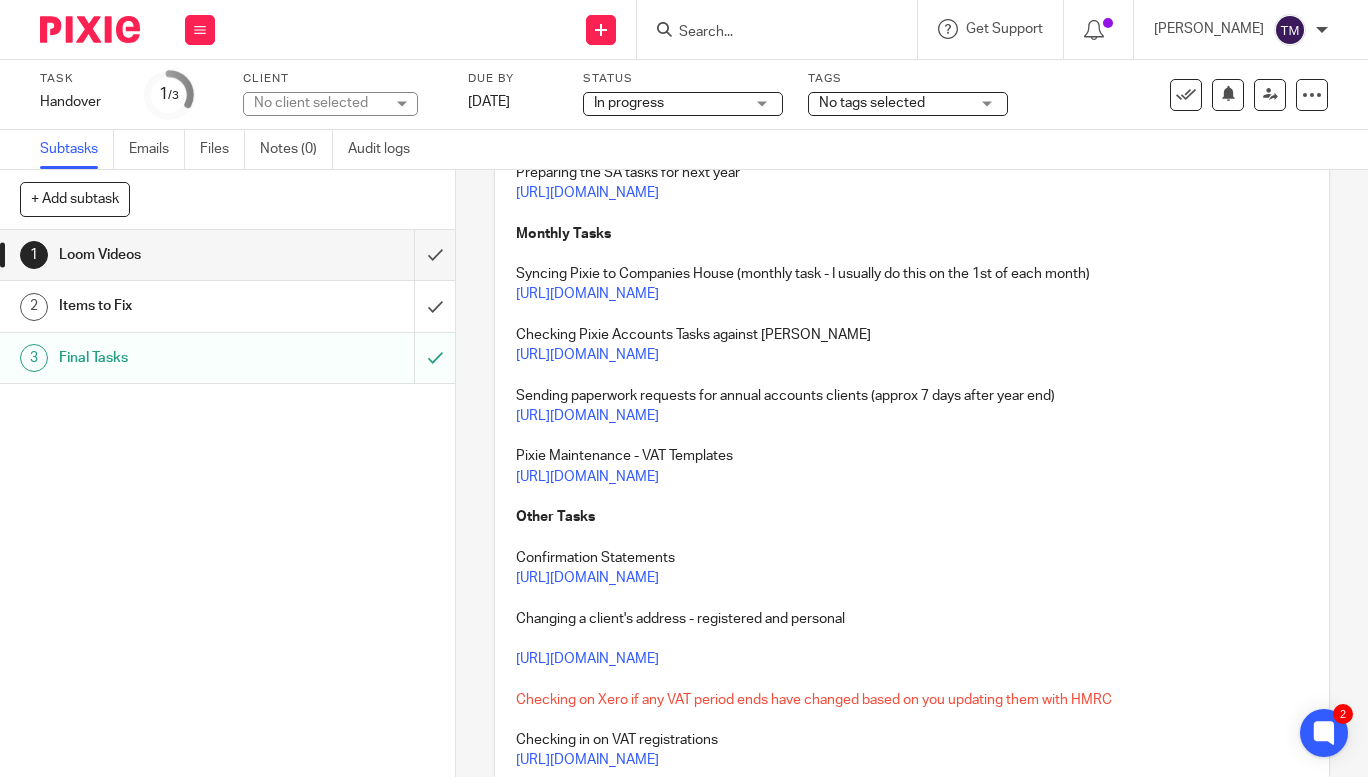 scroll, scrollTop: 845, scrollLeft: 0, axis: vertical 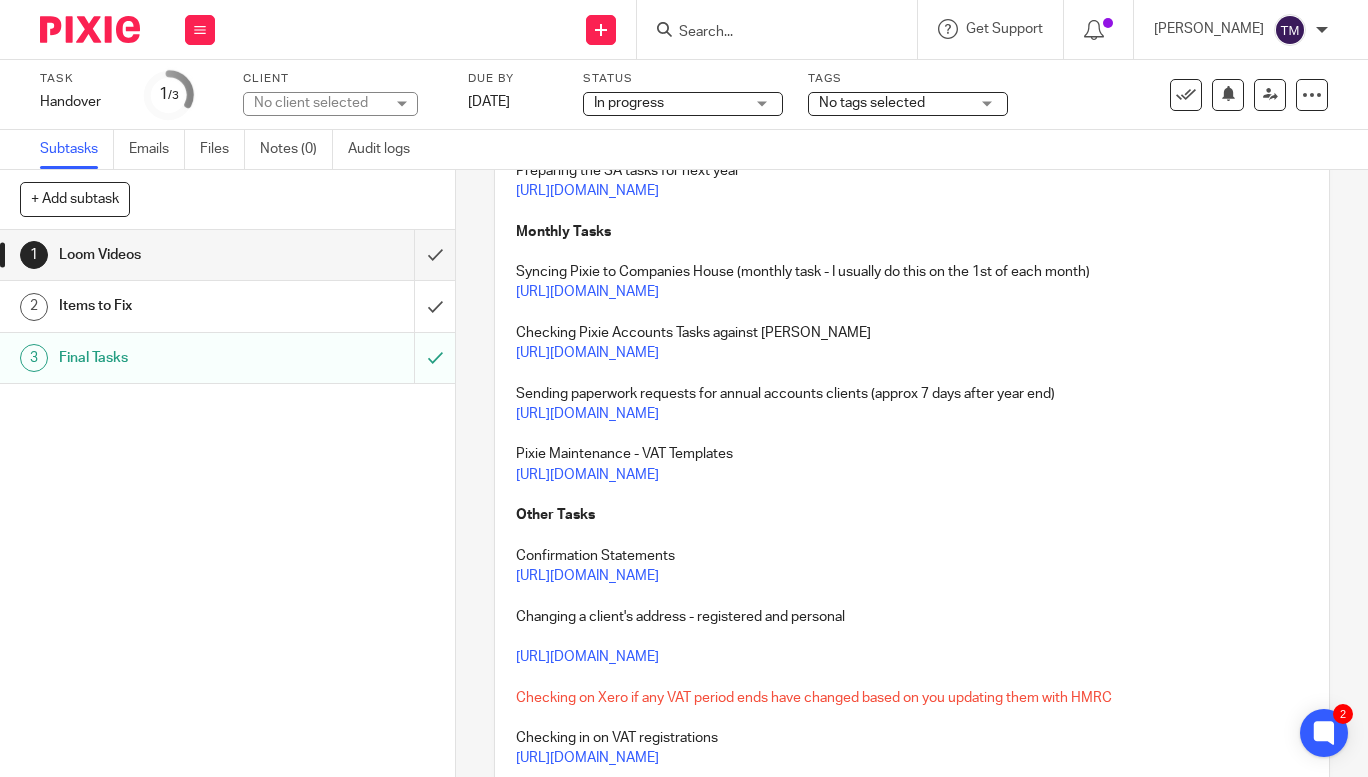 drag, startPoint x: 1263, startPoint y: 473, endPoint x: 501, endPoint y: 482, distance: 762.05316 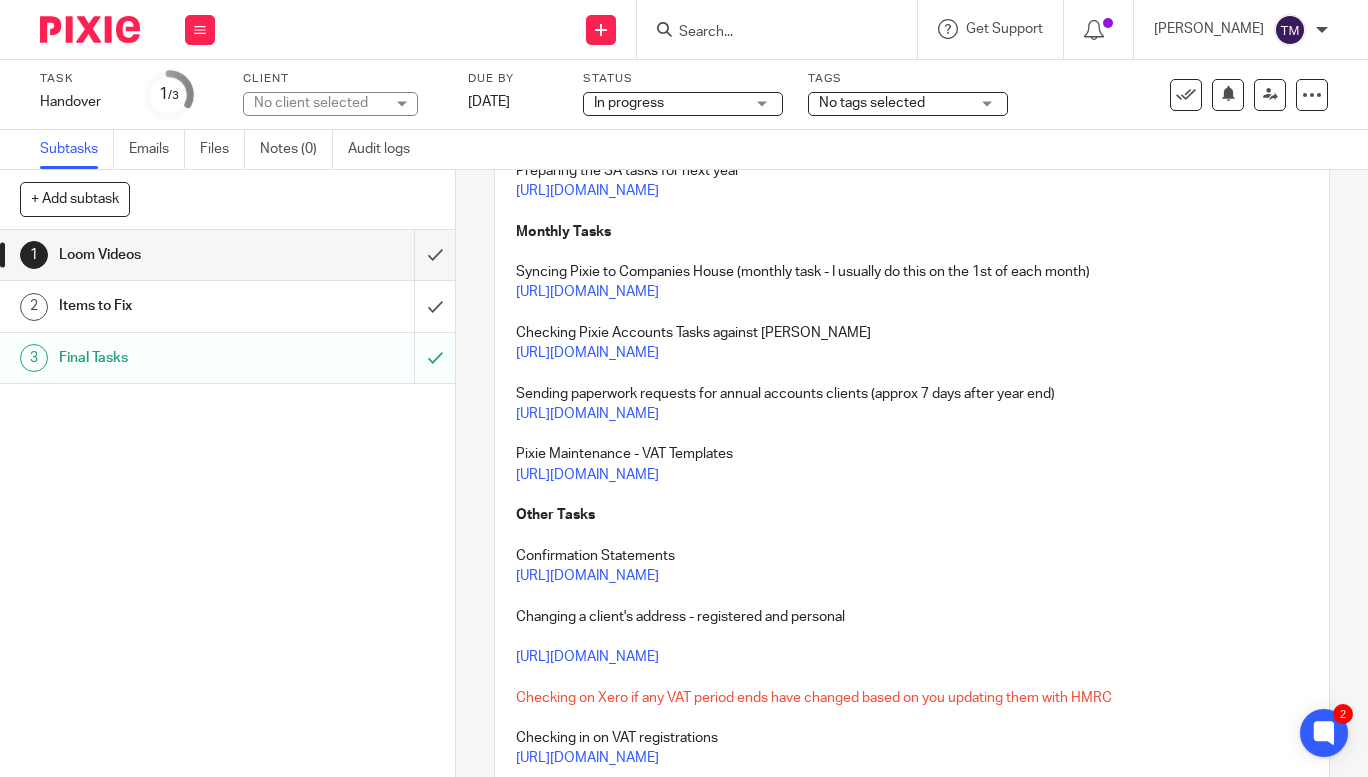 click on "New Client Onboarding 1 - 1st steps after the client signs up (try and do these within 1 business day if possible https://www.loom.com/share/2080ec8bea7f424081cb73a1d4f1f0d0?sid=d53cc84b-a9a3-43ec-bf69-23b8b4c1c2c1 2 - Updating the Pixie profile and AML: https://www.loom.com/share/289fd8494c0b4c04aa9319585d544e84?sid=6a371ebf-16f6-43dc-a5ac-a10cf520f7ae 3 - Setting up the tasks and Professional Clearance https://www.loom.com/share/c3bb0d8055614e9d88be3a320347c906?sid=8ac1fba8-7e35-4df5-a1b4-179ae6d4eb28 Setting up one off tasks where period ends have passed before the client has come to Karaccounts, but we need to complete the work: https://www.loom.com/share/02f0a93c8f844a1891ec07e403937e45?sid=8237f03a-1bdf-4b8d-b3b9-ef1dac3b15e6 Requesting agent authorisation for VAT https://www.loom.com/share/a35c2c7f65034e409657c5955a24ed7c?sid=50b6b2b6-7238-4513-9313-71dc6260eb1d What to do after the client has authorised Karaccounts for VAT Requesting Professional Clearance: Self Assessments Monthly Tasks Other Tasks" at bounding box center [912, 345] 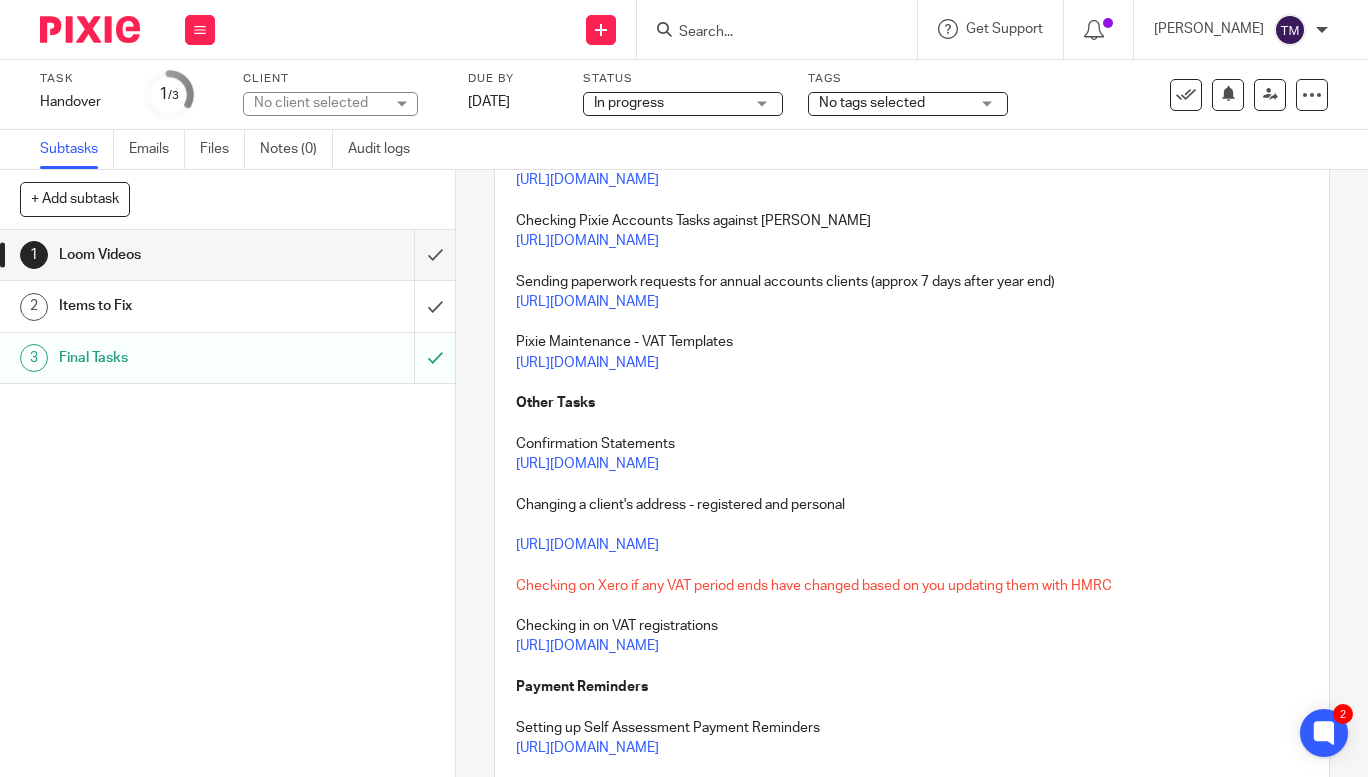 scroll, scrollTop: 1012, scrollLeft: 0, axis: vertical 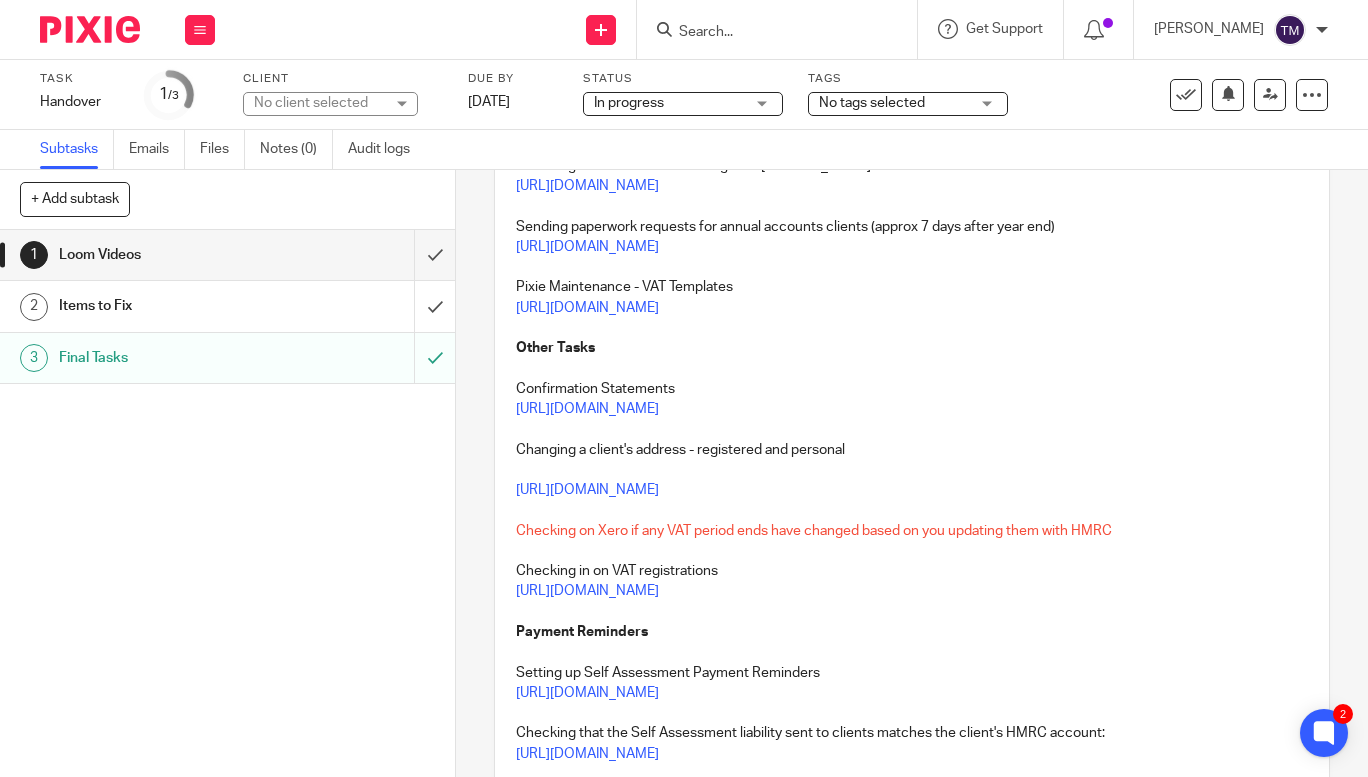 drag, startPoint x: 1287, startPoint y: 410, endPoint x: 507, endPoint y: 414, distance: 780.01025 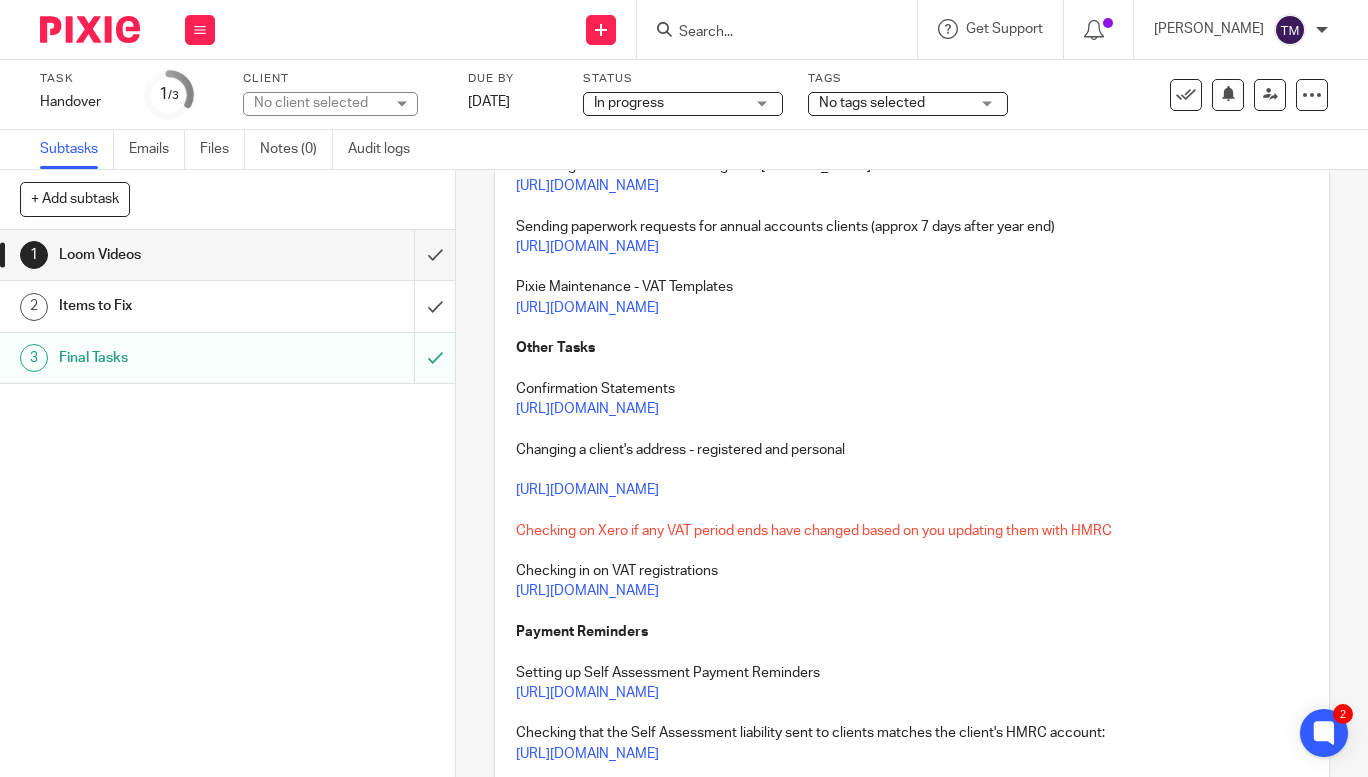 click on "New Client Onboarding 1 - 1st steps after the client signs up (try and do these within 1 business day if possible https://www.loom.com/share/2080ec8bea7f424081cb73a1d4f1f0d0?sid=d53cc84b-a9a3-43ec-bf69-23b8b4c1c2c1 2 - Updating the Pixie profile and AML: https://www.loom.com/share/289fd8494c0b4c04aa9319585d544e84?sid=6a371ebf-16f6-43dc-a5ac-a10cf520f7ae 3 - Setting up the tasks and Professional Clearance https://www.loom.com/share/c3bb0d8055614e9d88be3a320347c906?sid=8ac1fba8-7e35-4df5-a1b4-179ae6d4eb28 Setting up one off tasks where period ends have passed before the client has come to Karaccounts, but we need to complete the work: https://www.loom.com/share/02f0a93c8f844a1891ec07e403937e45?sid=8237f03a-1bdf-4b8d-b3b9-ef1dac3b15e6 Requesting agent authorisation for VAT https://www.loom.com/share/a35c2c7f65034e409657c5955a24ed7c?sid=50b6b2b6-7238-4513-9313-71dc6260eb1d What to do after the client has authorised Karaccounts for VAT Requesting Professional Clearance: Self Assessments Monthly Tasks Other Tasks" at bounding box center (912, 178) 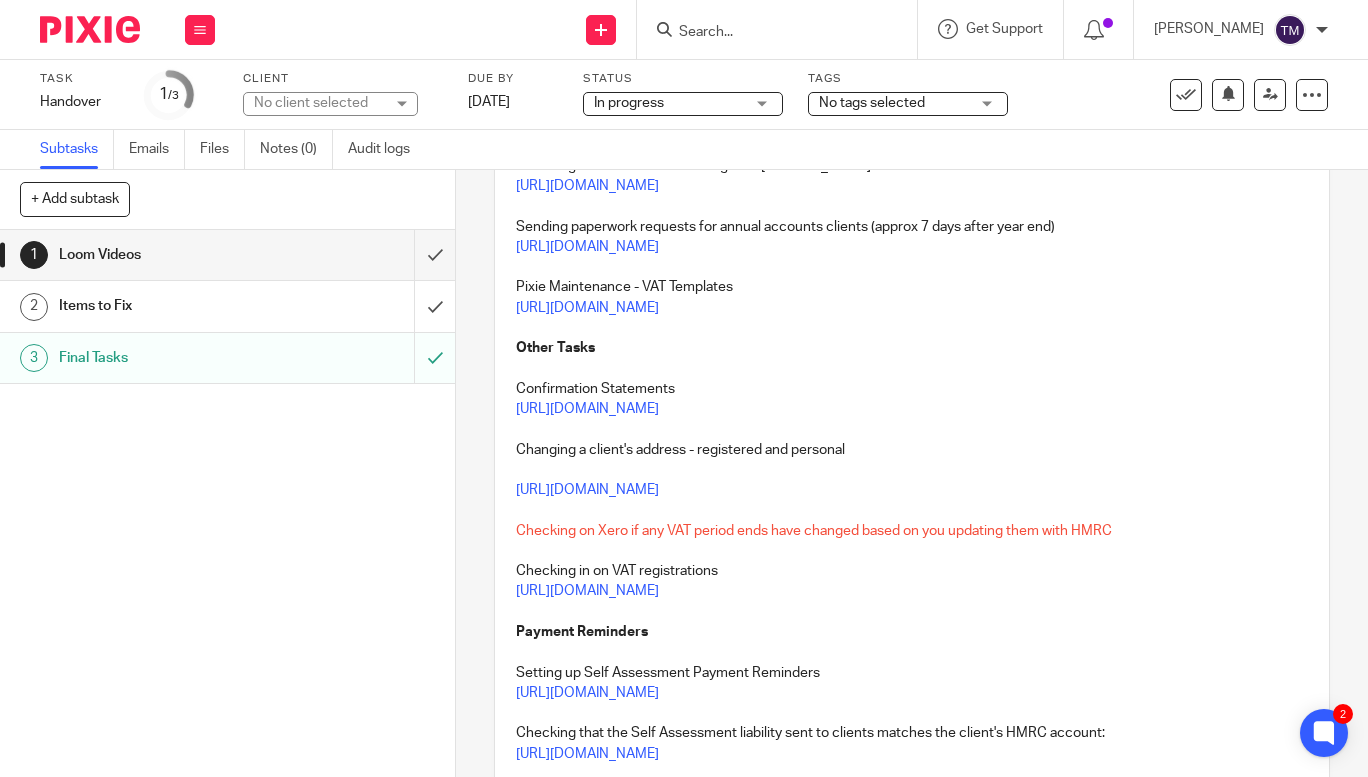 drag, startPoint x: 1265, startPoint y: 486, endPoint x: 531, endPoint y: 501, distance: 734.15326 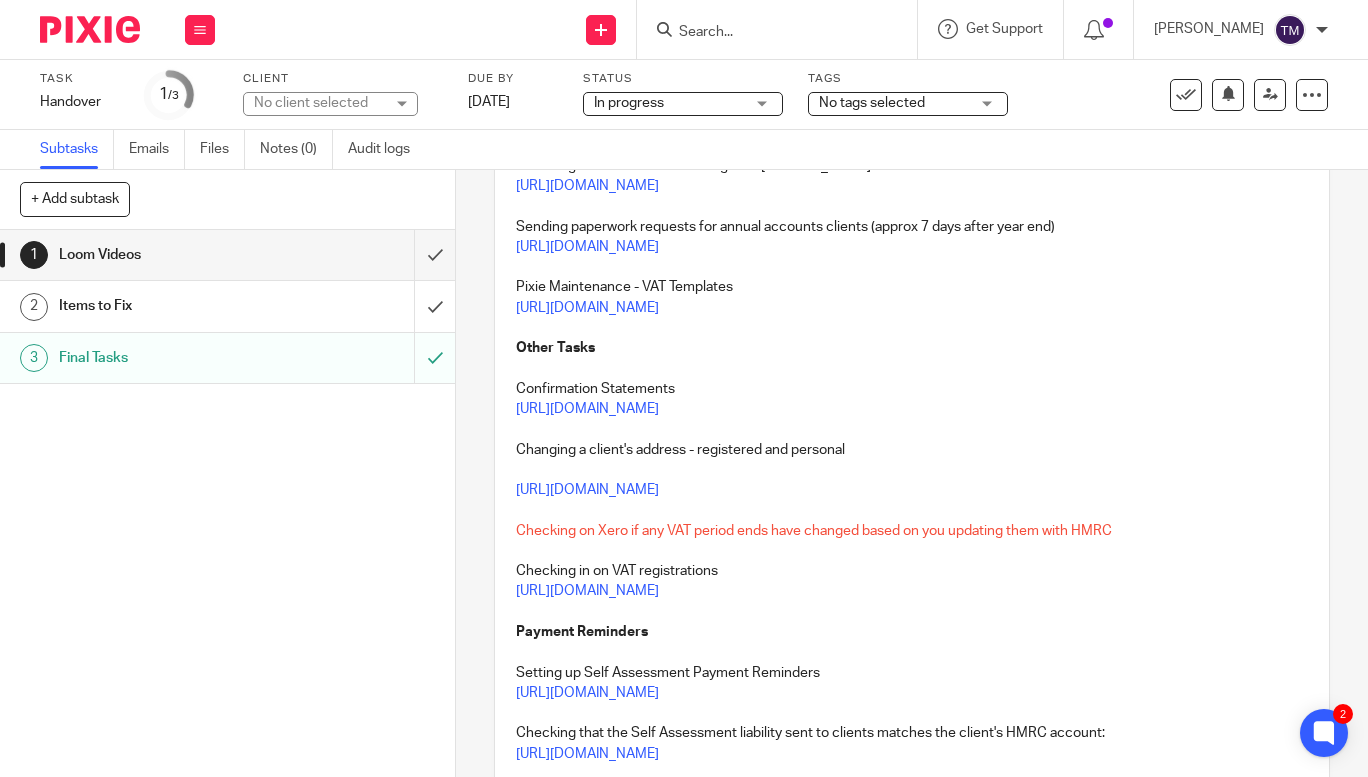 click on "New Client Onboarding 1 - 1st steps after the client signs up (try and do these within 1 business day if possible https://www.loom.com/share/2080ec8bea7f424081cb73a1d4f1f0d0?sid=d53cc84b-a9a3-43ec-bf69-23b8b4c1c2c1 2 - Updating the Pixie profile and AML: https://www.loom.com/share/289fd8494c0b4c04aa9319585d544e84?sid=6a371ebf-16f6-43dc-a5ac-a10cf520f7ae 3 - Setting up the tasks and Professional Clearance https://www.loom.com/share/c3bb0d8055614e9d88be3a320347c906?sid=8ac1fba8-7e35-4df5-a1b4-179ae6d4eb28 Setting up one off tasks where period ends have passed before the client has come to Karaccounts, but we need to complete the work: https://www.loom.com/share/02f0a93c8f844a1891ec07e403937e45?sid=8237f03a-1bdf-4b8d-b3b9-ef1dac3b15e6 Requesting agent authorisation for VAT https://www.loom.com/share/a35c2c7f65034e409657c5955a24ed7c?sid=50b6b2b6-7238-4513-9313-71dc6260eb1d What to do after the client has authorised Karaccounts for VAT Requesting Professional Clearance: Self Assessments Monthly Tasks Other Tasks" at bounding box center [912, 178] 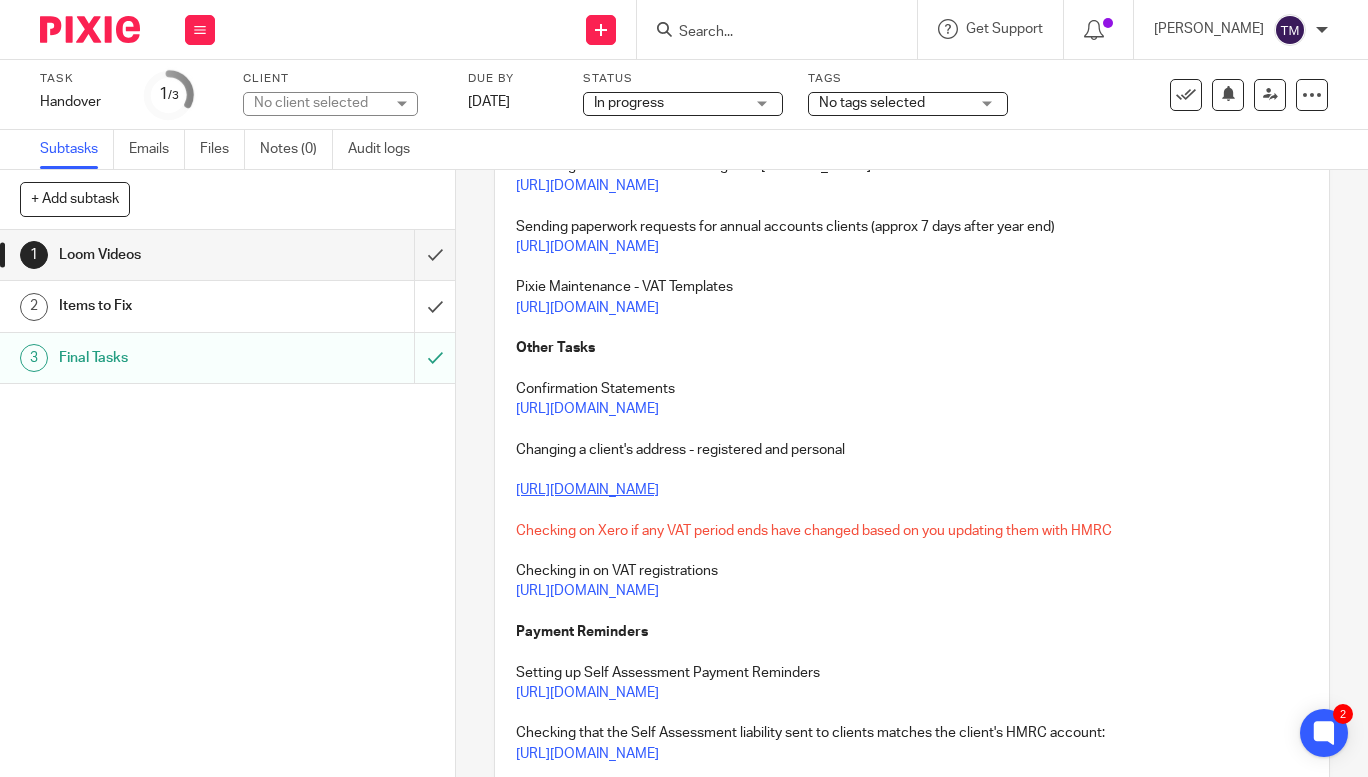 click on "https://www.loom.com/share/b2bdb256e0c04d148b1367a5929d8fd4?sid=2f73d4d1-e763-4c1c-8fe6-9c0bc7a0aa11" at bounding box center [587, 490] 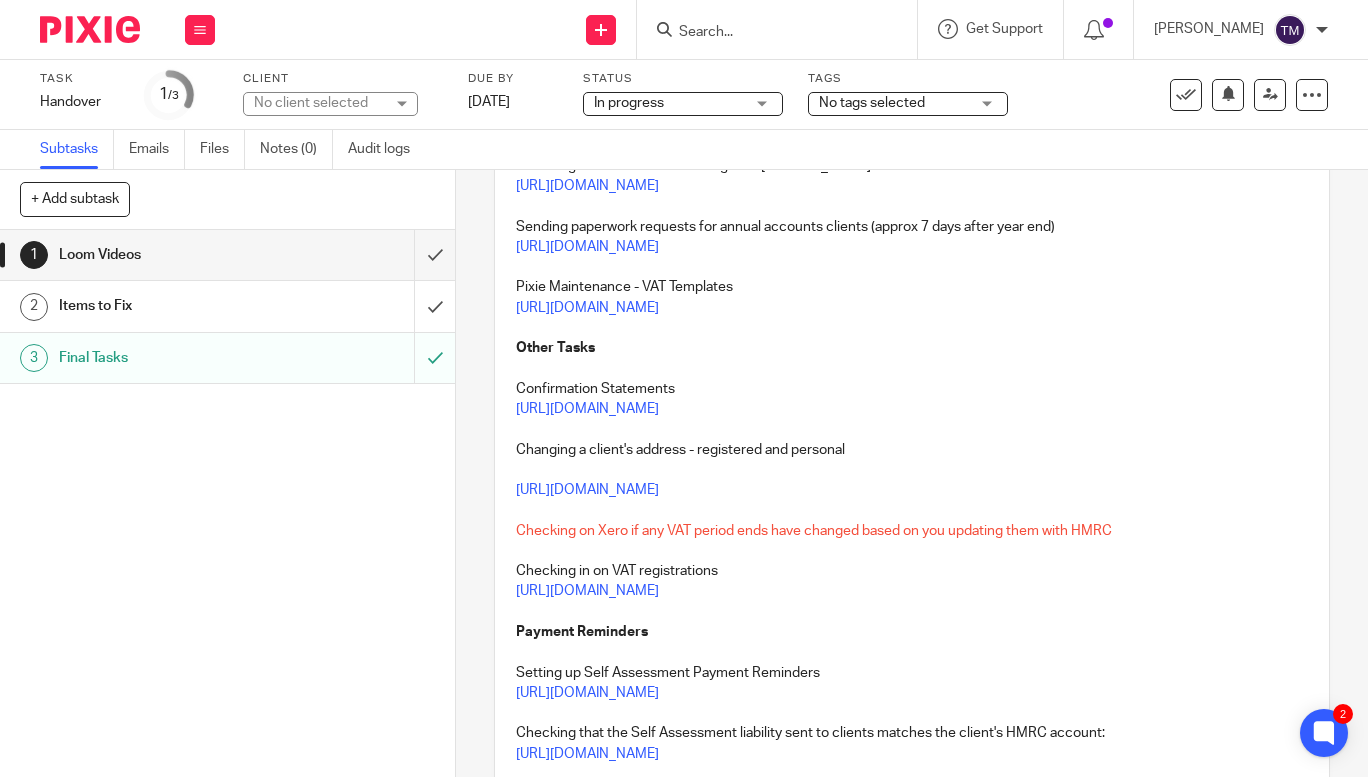 drag, startPoint x: 506, startPoint y: 490, endPoint x: 1282, endPoint y: 488, distance: 776.00256 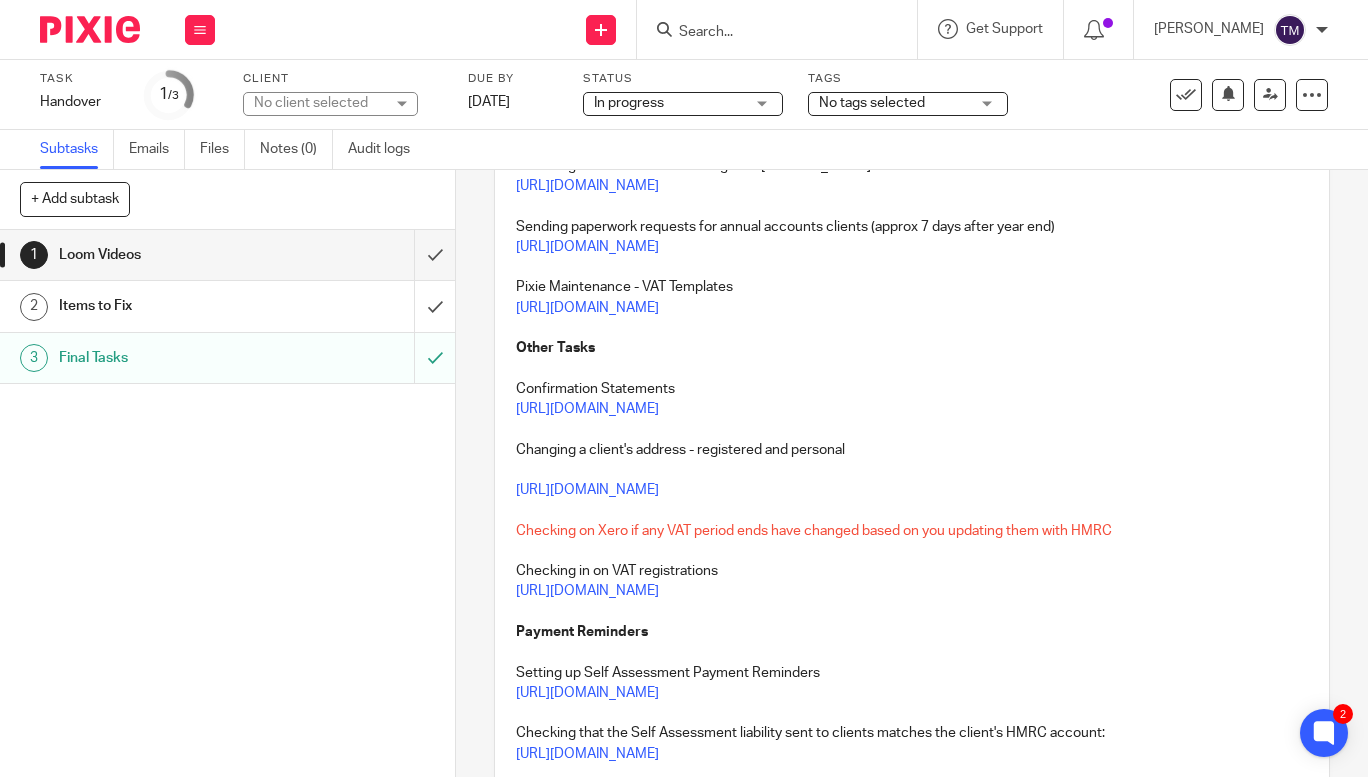 click on "New Client Onboarding 1 - 1st steps after the client signs up (try and do these within 1 business day if possible https://www.loom.com/share/2080ec8bea7f424081cb73a1d4f1f0d0?sid=d53cc84b-a9a3-43ec-bf69-23b8b4c1c2c1 2 - Updating the Pixie profile and AML: https://www.loom.com/share/289fd8494c0b4c04aa9319585d544e84?sid=6a371ebf-16f6-43dc-a5ac-a10cf520f7ae 3 - Setting up the tasks and Professional Clearance https://www.loom.com/share/c3bb0d8055614e9d88be3a320347c906?sid=8ac1fba8-7e35-4df5-a1b4-179ae6d4eb28 Setting up one off tasks where period ends have passed before the client has come to Karaccounts, but we need to complete the work: https://www.loom.com/share/02f0a93c8f844a1891ec07e403937e45?sid=8237f03a-1bdf-4b8d-b3b9-ef1dac3b15e6 Requesting agent authorisation for VAT https://www.loom.com/share/a35c2c7f65034e409657c5955a24ed7c?sid=50b6b2b6-7238-4513-9313-71dc6260eb1d What to do after the client has authorised Karaccounts for VAT Requesting Professional Clearance: Self Assessments Monthly Tasks Other Tasks" at bounding box center (912, 178) 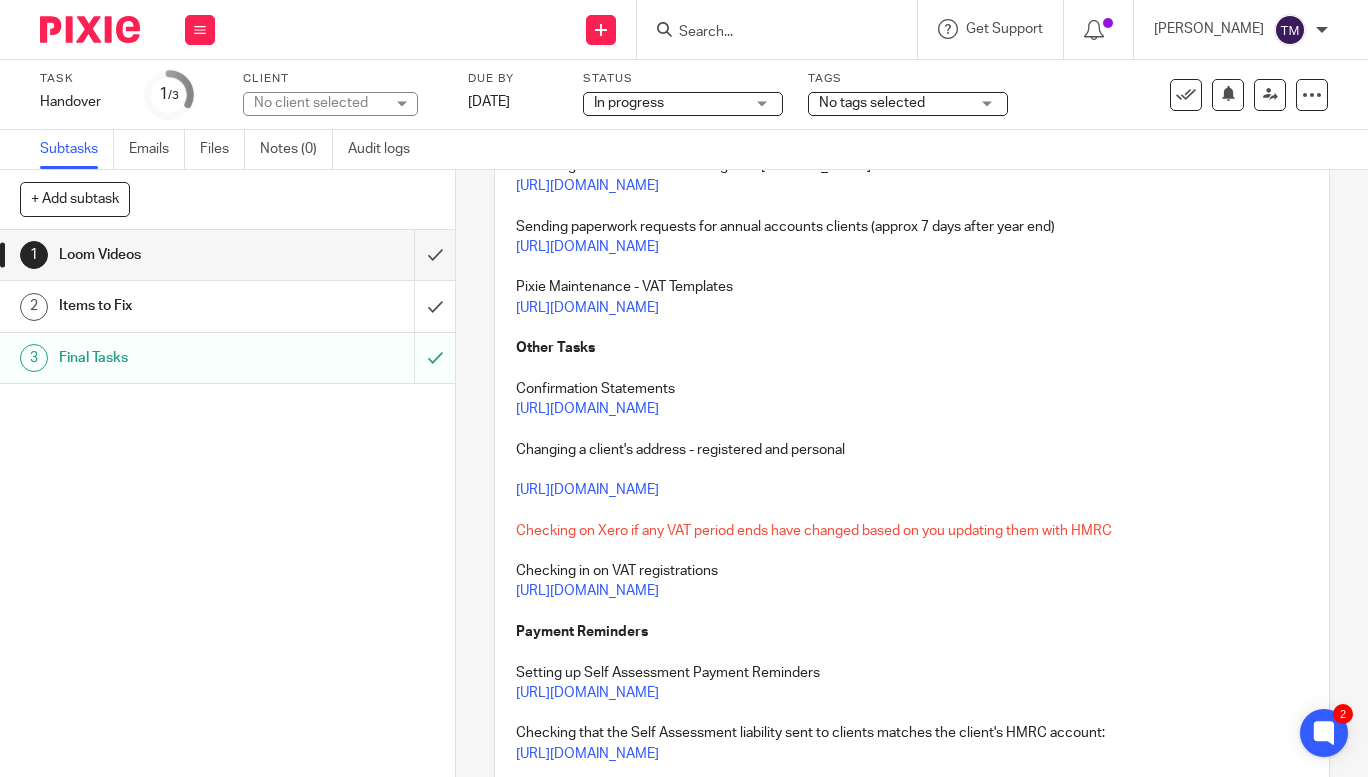 drag, startPoint x: 503, startPoint y: 583, endPoint x: 1292, endPoint y: 587, distance: 789.01013 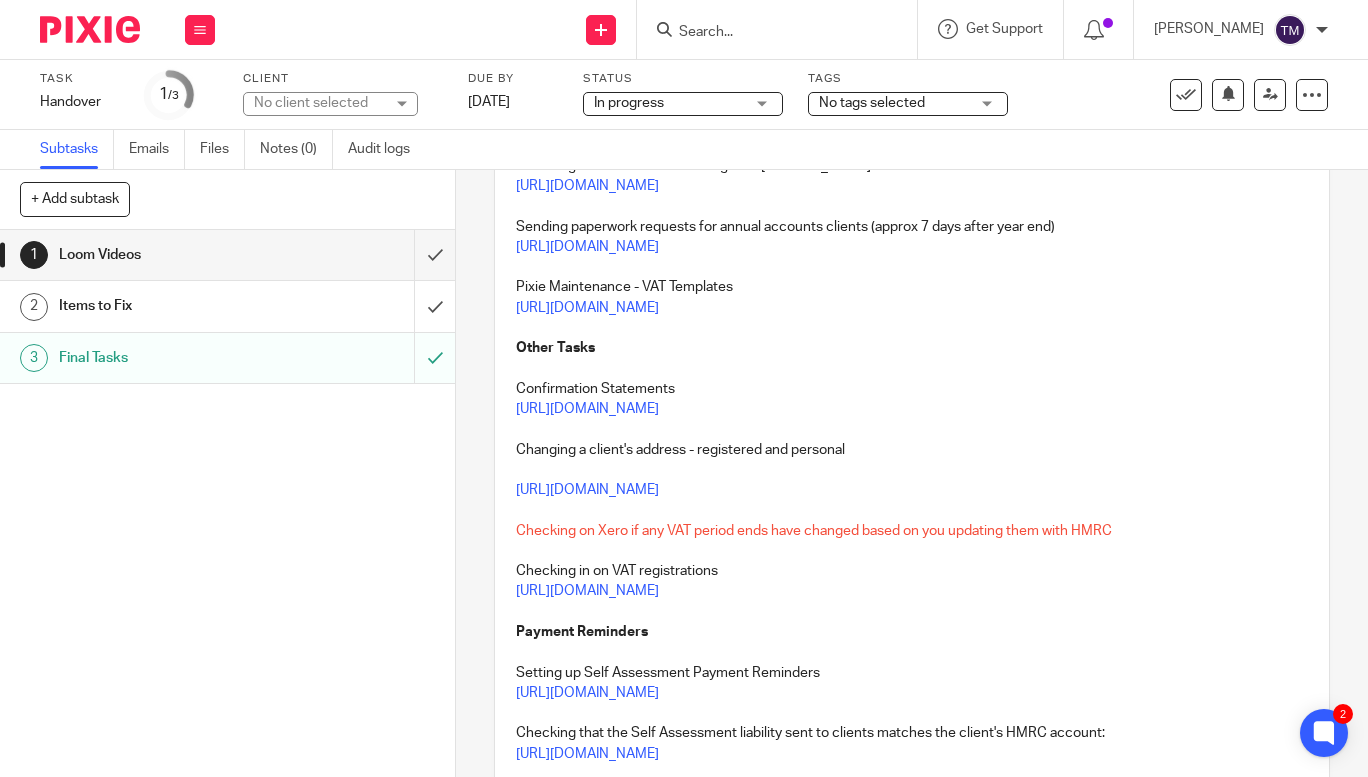 click on "Description
Edit description
New Client Onboarding 1 - 1st steps after the client signs up (try and do these within 1 business day if possible https://www.loom.com/share/2080ec8bea7f424081cb73a1d4f1f0d0?sid=d53cc84b-a9a3-43ec-bf69-23b8b4c1c2c1 2 - Updating the Pixie profile and AML: https://www.loom.com/share/289fd8494c0b4c04aa9319585d544e84?sid=6a371ebf-16f6-43dc-a5ac-a10cf520f7ae 3 - Setting up the tasks and Professional Clearance https://www.loom.com/share/c3bb0d8055614e9d88be3a320347c906?sid=8ac1fba8-7e35-4df5-a1b4-179ae6d4eb28 Setting up one off tasks where period ends have passed before the client has come to Karaccounts, but we need to complete the work: https://www.loom.com/share/02f0a93c8f844a1891ec07e403937e45?sid=8237f03a-1bdf-4b8d-b3b9-ef1dac3b15e6 Requesting agent authorisation for VAT https://www.loom.com/share/a35c2c7f65034e409657c5955a24ed7c?sid=50b6b2b6-7238-4513-9313-71dc6260eb1d What to do after the client has authorised Karaccounts for VAT Self Assessments" at bounding box center (912, 248) 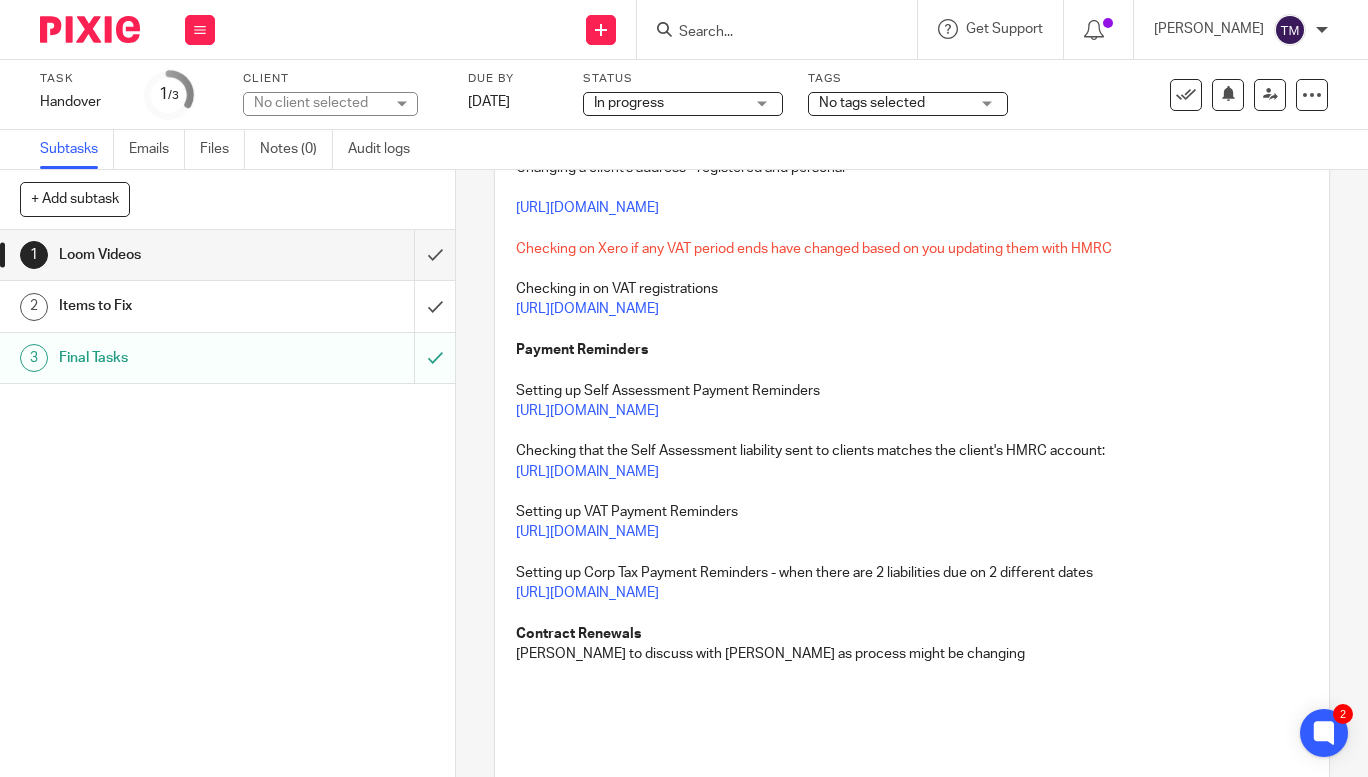 scroll, scrollTop: 1318, scrollLeft: 0, axis: vertical 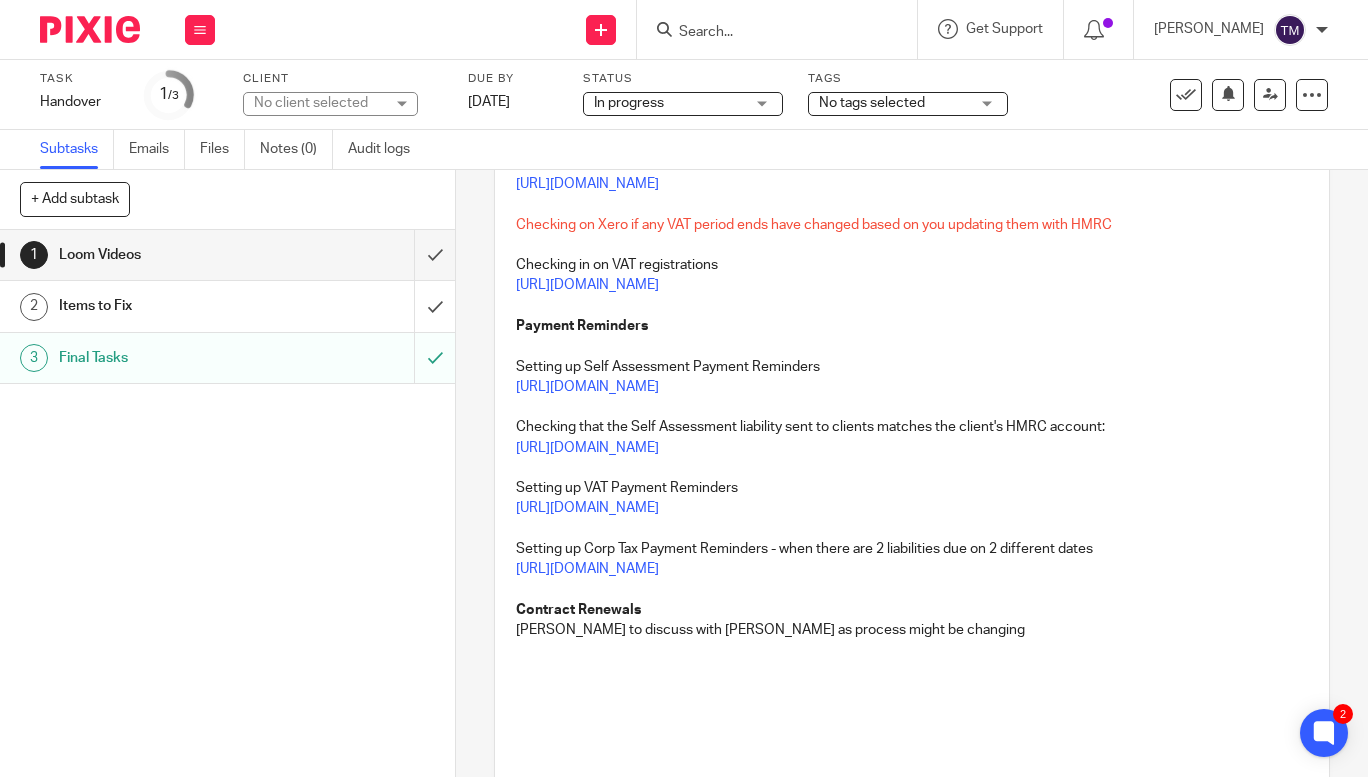 drag, startPoint x: 1275, startPoint y: 447, endPoint x: 501, endPoint y: 453, distance: 774.02325 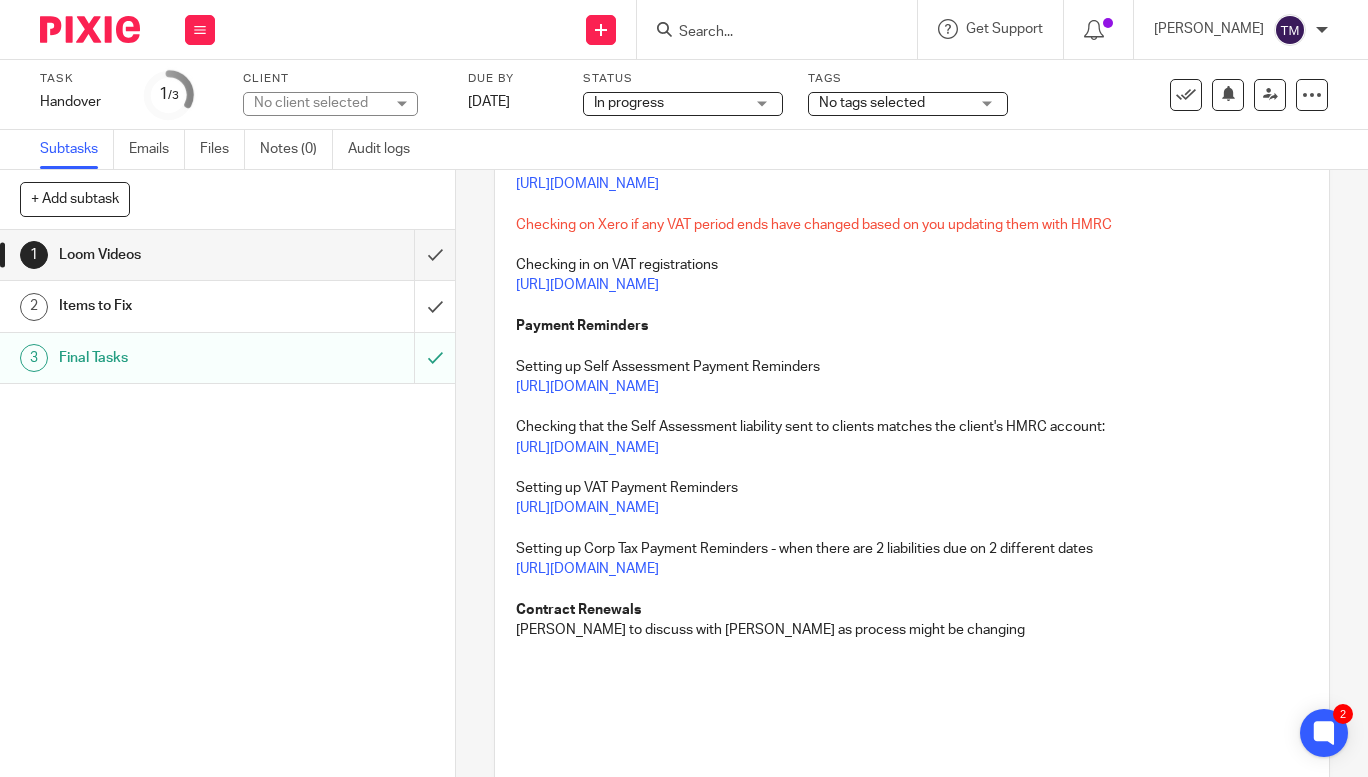 click on "New Client Onboarding 1 - 1st steps after the client signs up (try and do these within 1 business day if possible https://www.loom.com/share/2080ec8bea7f424081cb73a1d4f1f0d0?sid=d53cc84b-a9a3-43ec-bf69-23b8b4c1c2c1 2 - Updating the Pixie profile and AML: https://www.loom.com/share/289fd8494c0b4c04aa9319585d544e84?sid=6a371ebf-16f6-43dc-a5ac-a10cf520f7ae 3 - Setting up the tasks and Professional Clearance https://www.loom.com/share/c3bb0d8055614e9d88be3a320347c906?sid=8ac1fba8-7e35-4df5-a1b4-179ae6d4eb28 Setting up one off tasks where period ends have passed before the client has come to Karaccounts, but we need to complete the work: https://www.loom.com/share/02f0a93c8f844a1891ec07e403937e45?sid=8237f03a-1bdf-4b8d-b3b9-ef1dac3b15e6 Requesting agent authorisation for VAT https://www.loom.com/share/a35c2c7f65034e409657c5955a24ed7c?sid=50b6b2b6-7238-4513-9313-71dc6260eb1d What to do after the client has authorised Karaccounts for VAT Requesting Professional Clearance: Self Assessments Monthly Tasks Other Tasks" at bounding box center (912, -128) 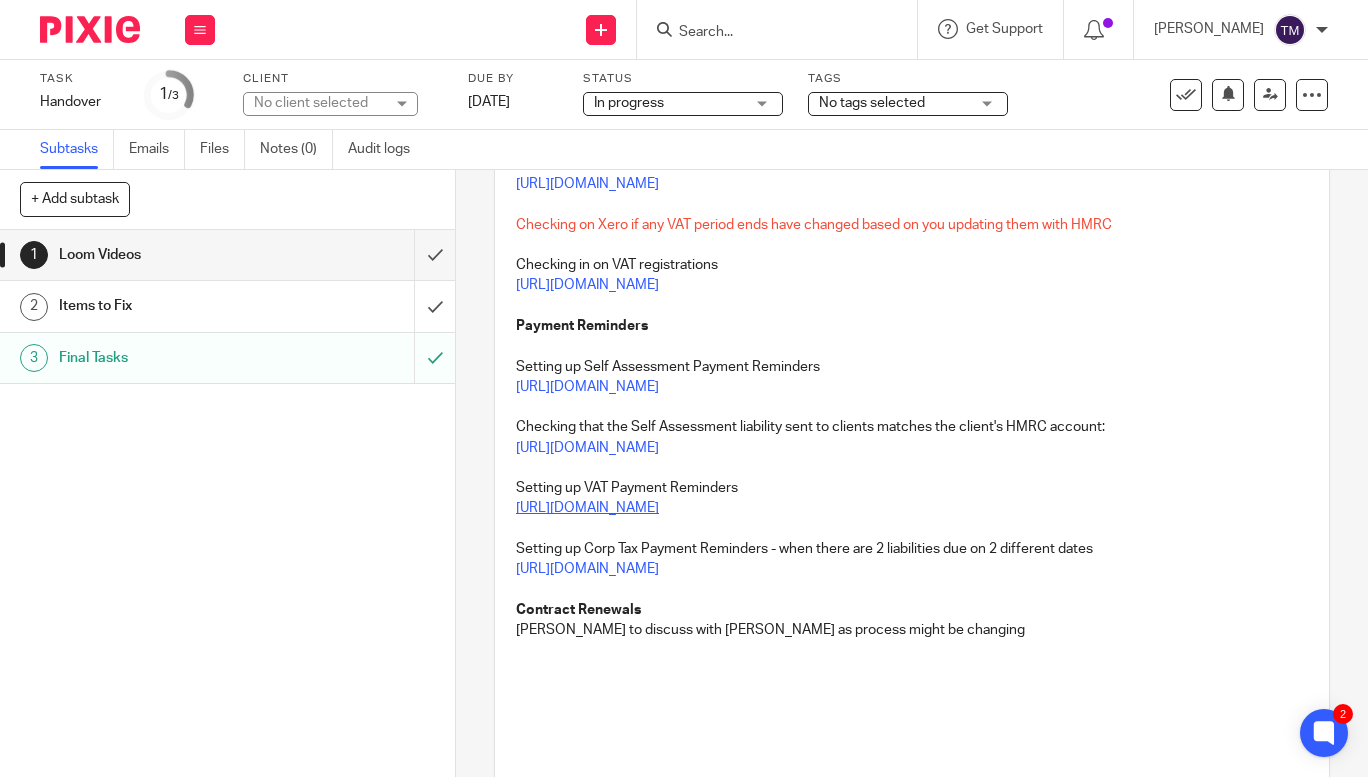 click on "https://www.loom.com/share/c8b66316e0fc4dc38cb871936c054260?sid=0cd07a43-0844-45b8-8aa9-6f56f4944771" at bounding box center [587, 508] 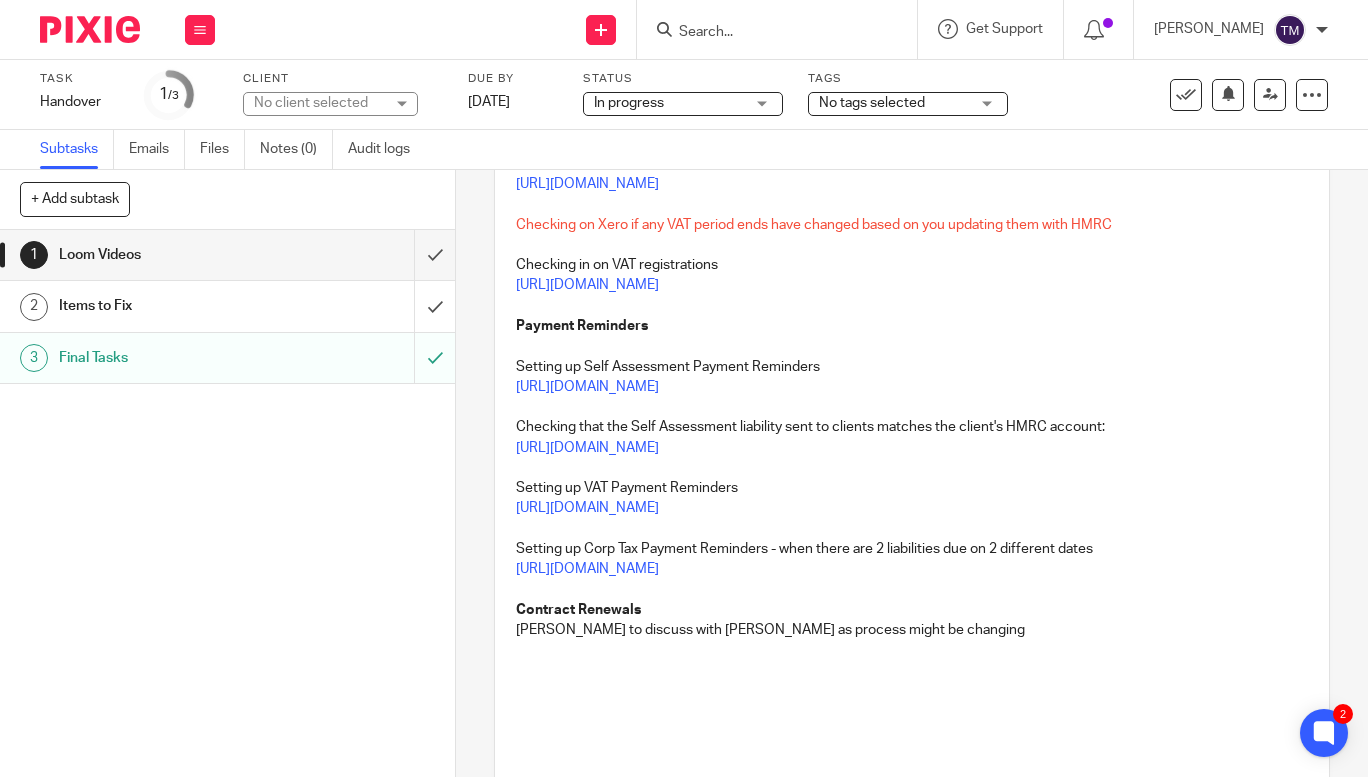 drag, startPoint x: 504, startPoint y: 514, endPoint x: 1261, endPoint y: 500, distance: 757.12946 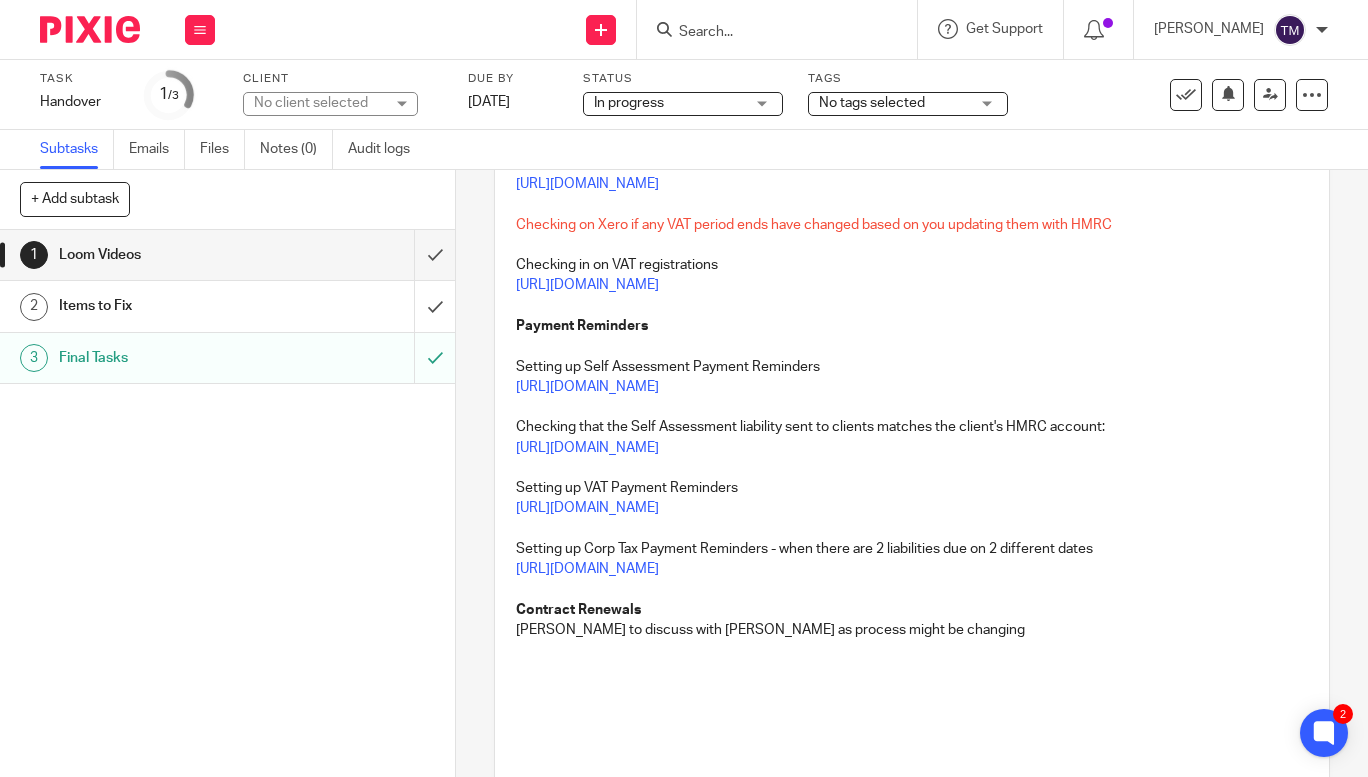 click on "New Client Onboarding 1 - 1st steps after the client signs up (try and do these within 1 business day if possible https://www.loom.com/share/2080ec8bea7f424081cb73a1d4f1f0d0?sid=d53cc84b-a9a3-43ec-bf69-23b8b4c1c2c1 2 - Updating the Pixie profile and AML: https://www.loom.com/share/289fd8494c0b4c04aa9319585d544e84?sid=6a371ebf-16f6-43dc-a5ac-a10cf520f7ae 3 - Setting up the tasks and Professional Clearance https://www.loom.com/share/c3bb0d8055614e9d88be3a320347c906?sid=8ac1fba8-7e35-4df5-a1b4-179ae6d4eb28 Setting up one off tasks where period ends have passed before the client has come to Karaccounts, but we need to complete the work: https://www.loom.com/share/02f0a93c8f844a1891ec07e403937e45?sid=8237f03a-1bdf-4b8d-b3b9-ef1dac3b15e6 Requesting agent authorisation for VAT https://www.loom.com/share/a35c2c7f65034e409657c5955a24ed7c?sid=50b6b2b6-7238-4513-9313-71dc6260eb1d What to do after the client has authorised Karaccounts for VAT Requesting Professional Clearance: Self Assessments Monthly Tasks Other Tasks" at bounding box center [912, -128] 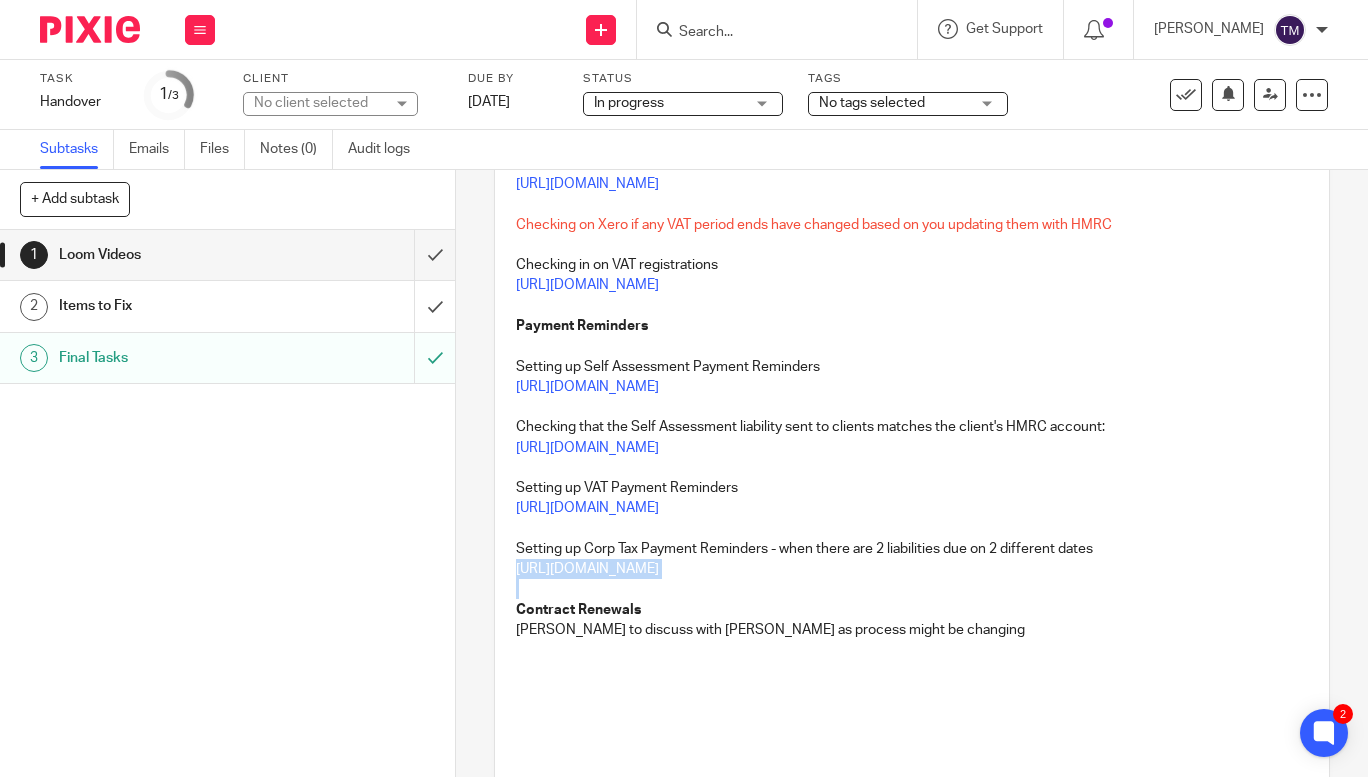 drag, startPoint x: 502, startPoint y: 575, endPoint x: 1106, endPoint y: 581, distance: 604.0298 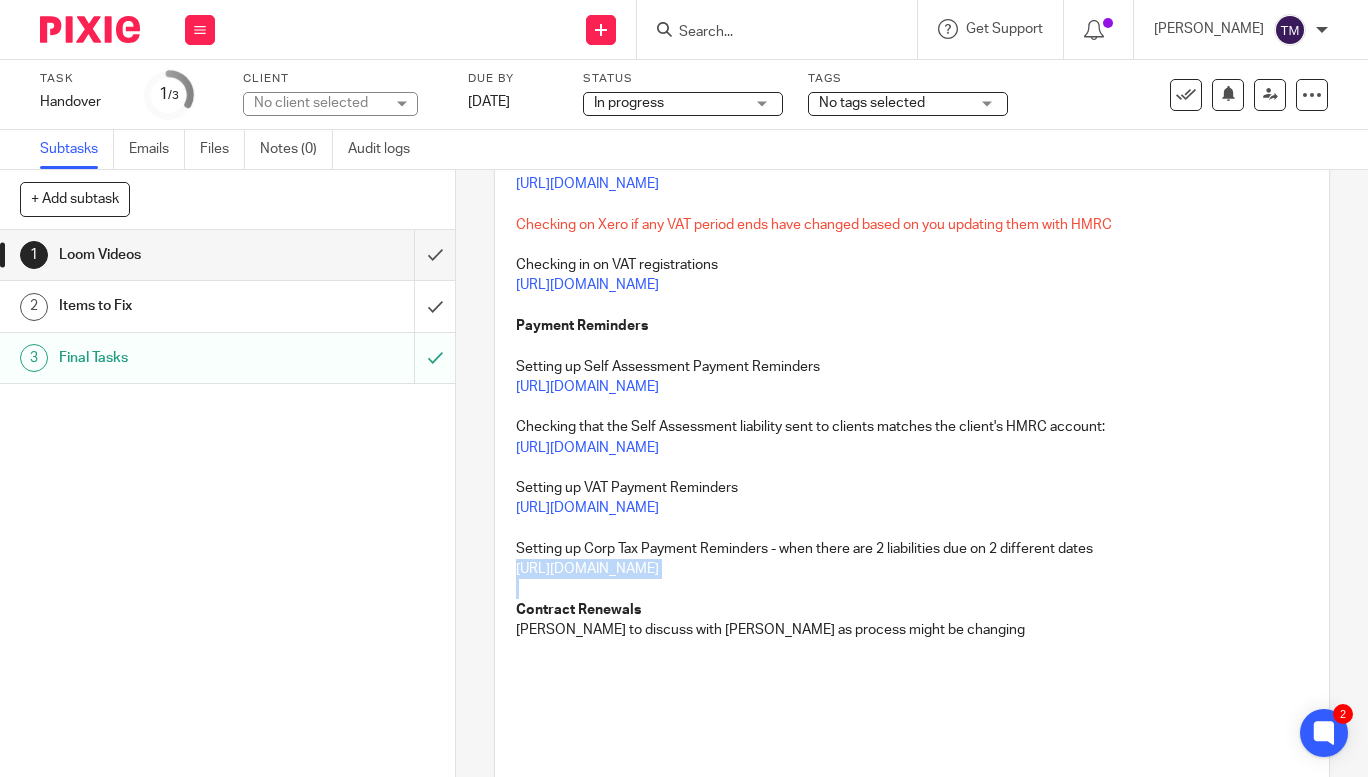 click on "New Client Onboarding 1 - 1st steps after the client signs up (try and do these within 1 business day if possible https://www.loom.com/share/2080ec8bea7f424081cb73a1d4f1f0d0?sid=d53cc84b-a9a3-43ec-bf69-23b8b4c1c2c1 2 - Updating the Pixie profile and AML: https://www.loom.com/share/289fd8494c0b4c04aa9319585d544e84?sid=6a371ebf-16f6-43dc-a5ac-a10cf520f7ae 3 - Setting up the tasks and Professional Clearance https://www.loom.com/share/c3bb0d8055614e9d88be3a320347c906?sid=8ac1fba8-7e35-4df5-a1b4-179ae6d4eb28 Setting up one off tasks where period ends have passed before the client has come to Karaccounts, but we need to complete the work: https://www.loom.com/share/02f0a93c8f844a1891ec07e403937e45?sid=8237f03a-1bdf-4b8d-b3b9-ef1dac3b15e6 Requesting agent authorisation for VAT https://www.loom.com/share/a35c2c7f65034e409657c5955a24ed7c?sid=50b6b2b6-7238-4513-9313-71dc6260eb1d What to do after the client has authorised Karaccounts for VAT Requesting Professional Clearance: Self Assessments Monthly Tasks Other Tasks" at bounding box center [912, -128] 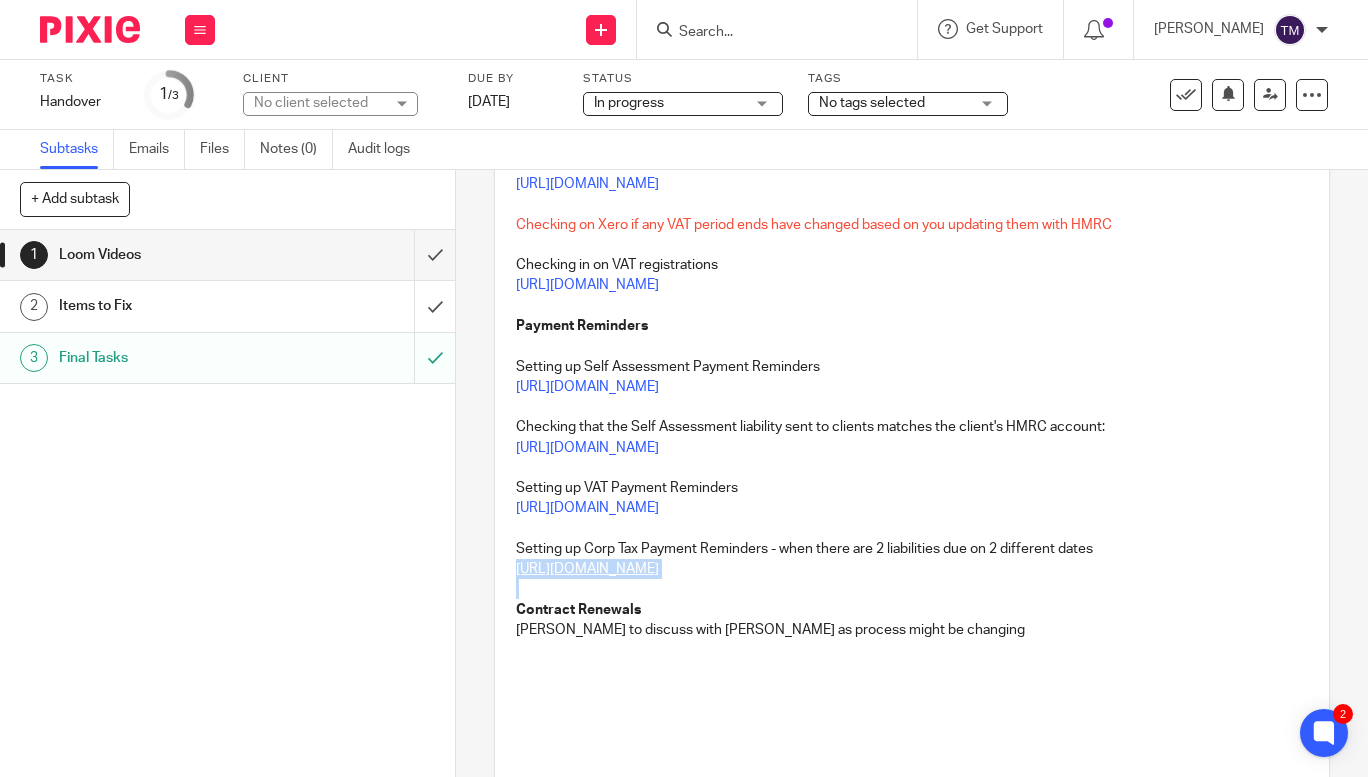 click on "https://www.loom.com/share/5e80536ee9e4435881ed1bf58855e52f?sid=7ea86595-f1c2-4316-8e24-59cc650417a8" at bounding box center [587, 569] 